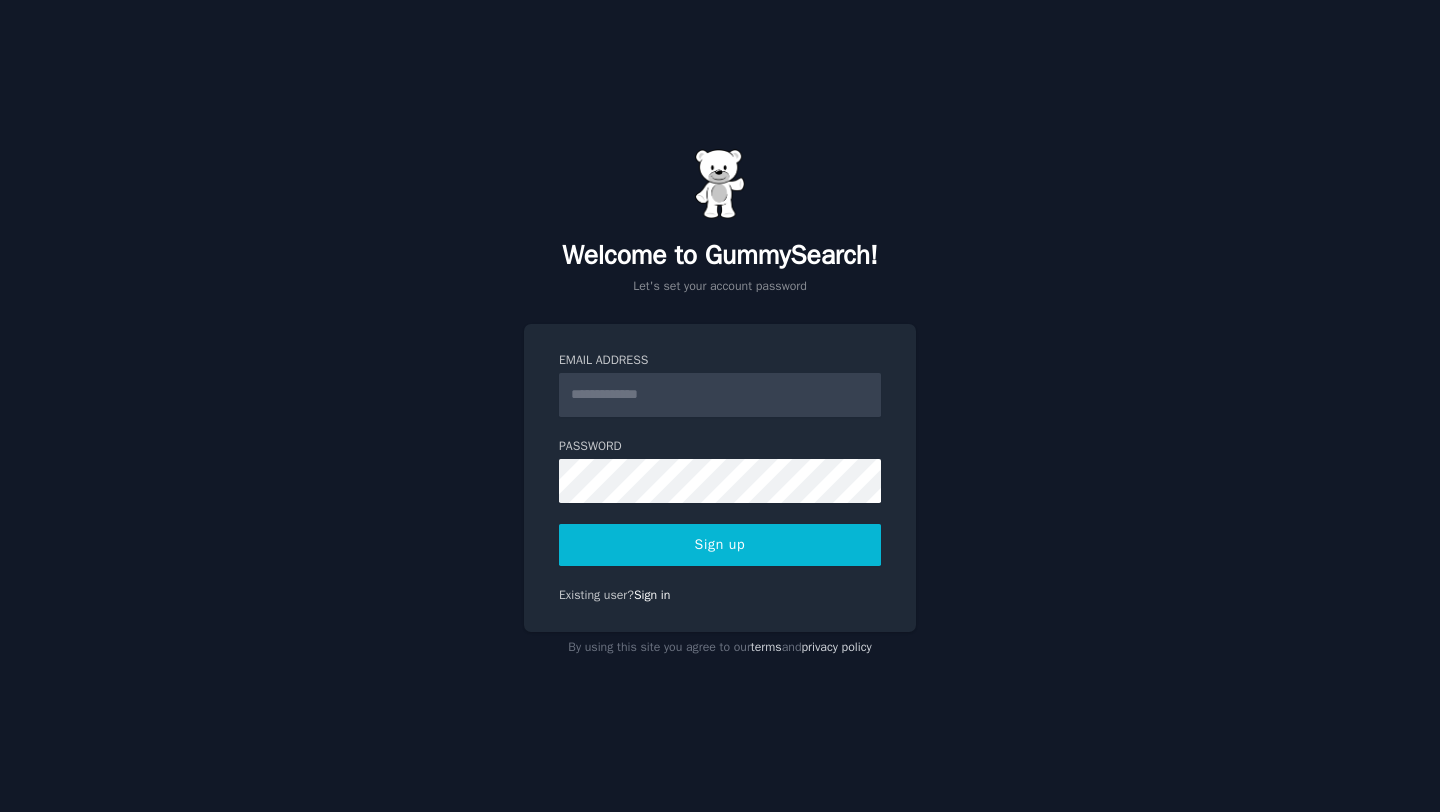 scroll, scrollTop: 0, scrollLeft: 0, axis: both 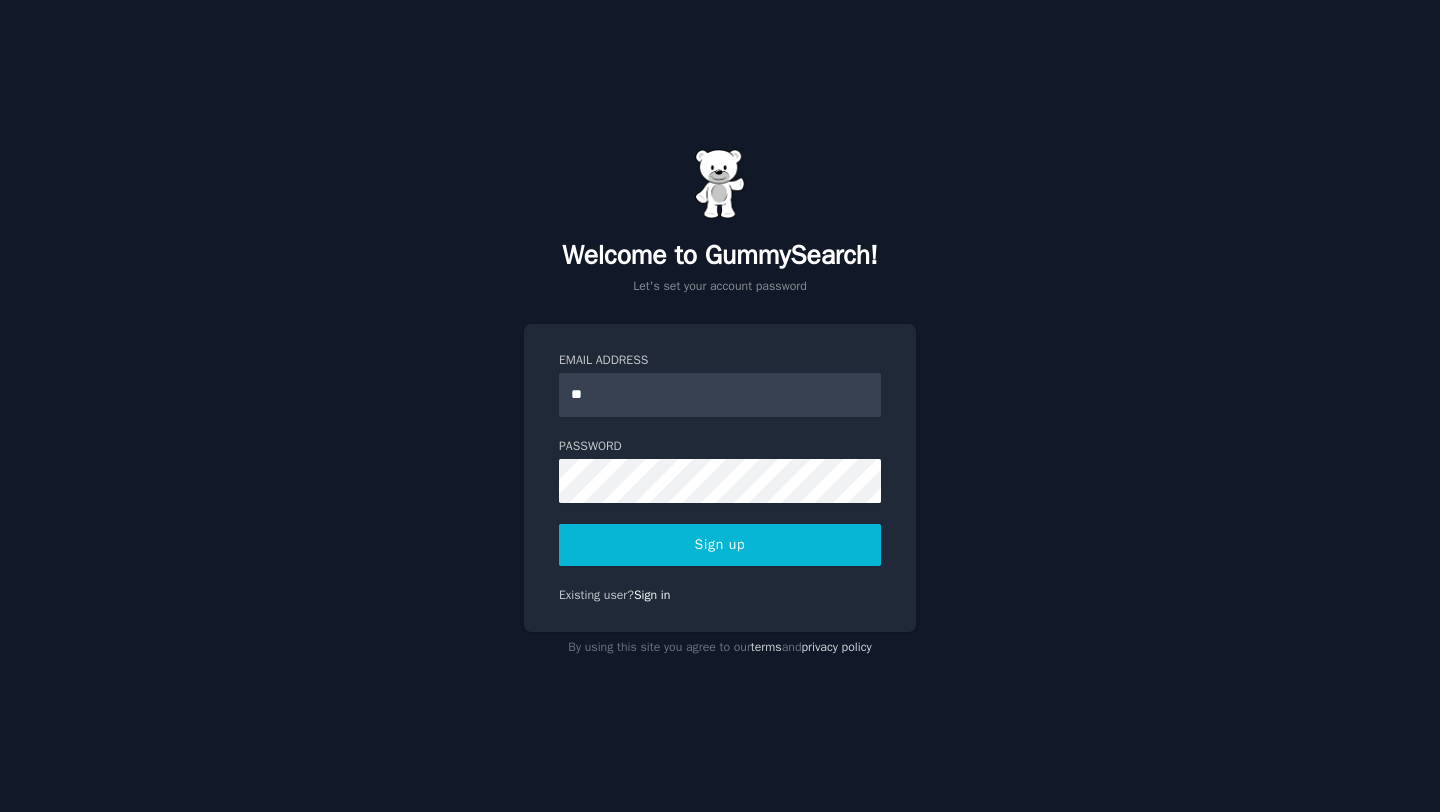 type on "**********" 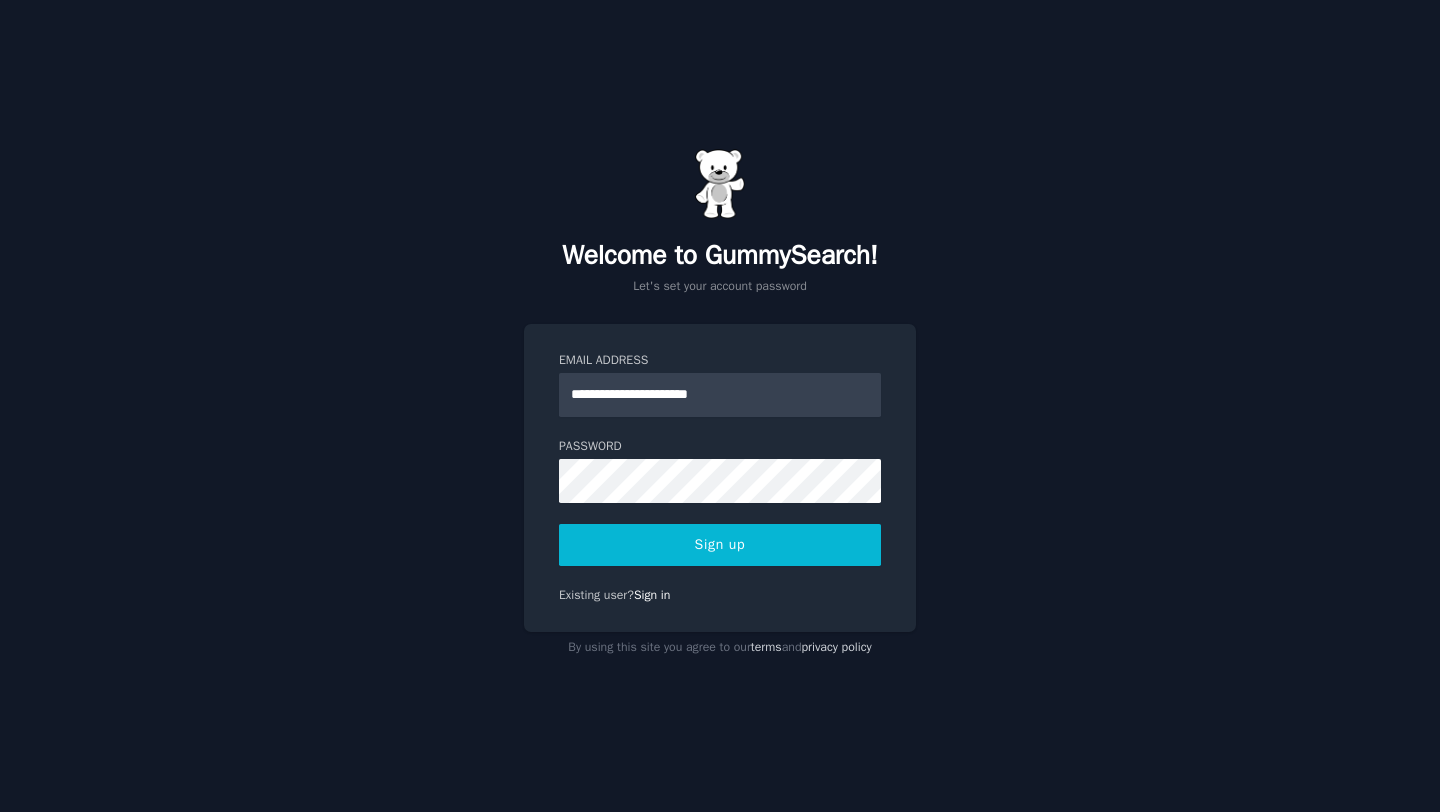 click on "Sign up" at bounding box center (720, 545) 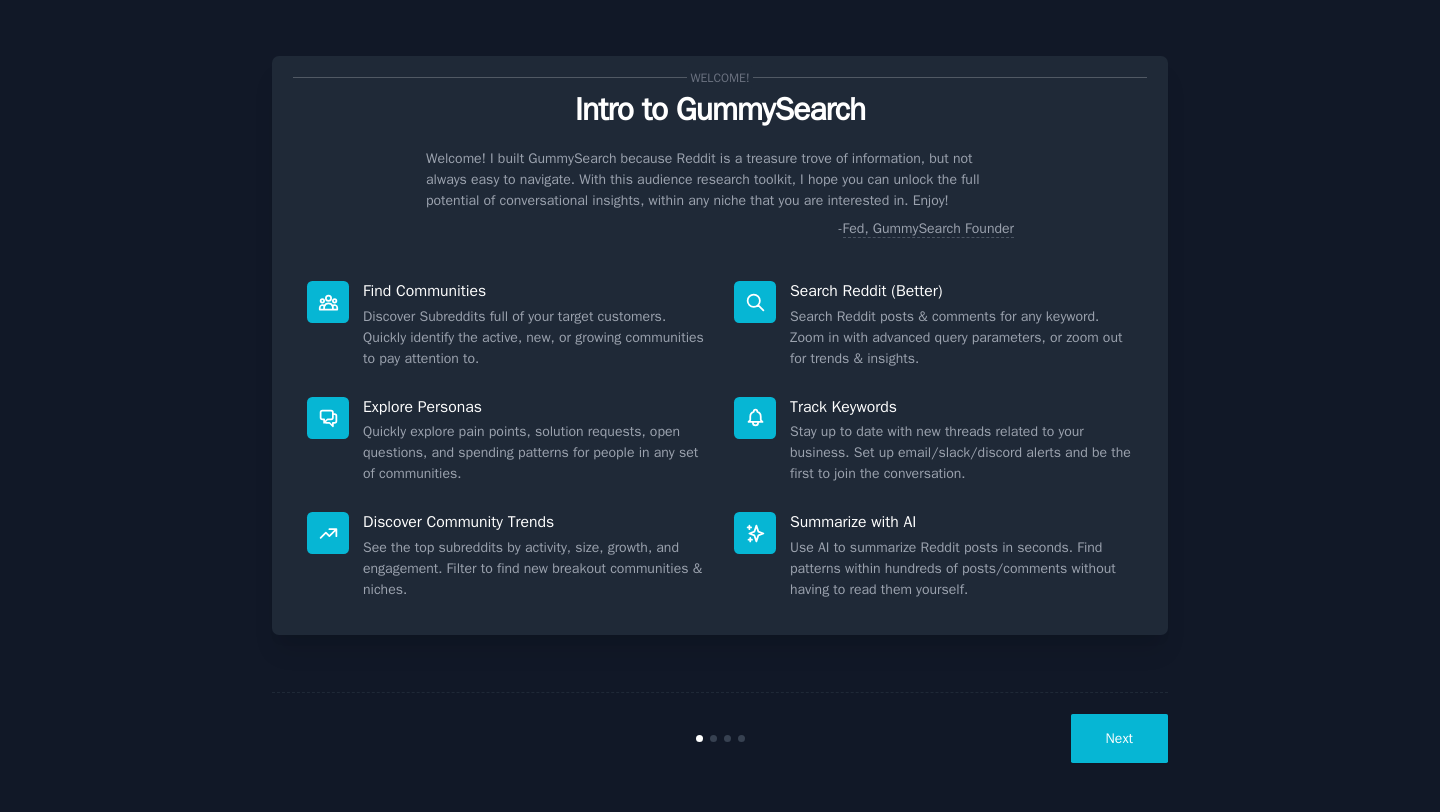 scroll, scrollTop: 0, scrollLeft: 0, axis: both 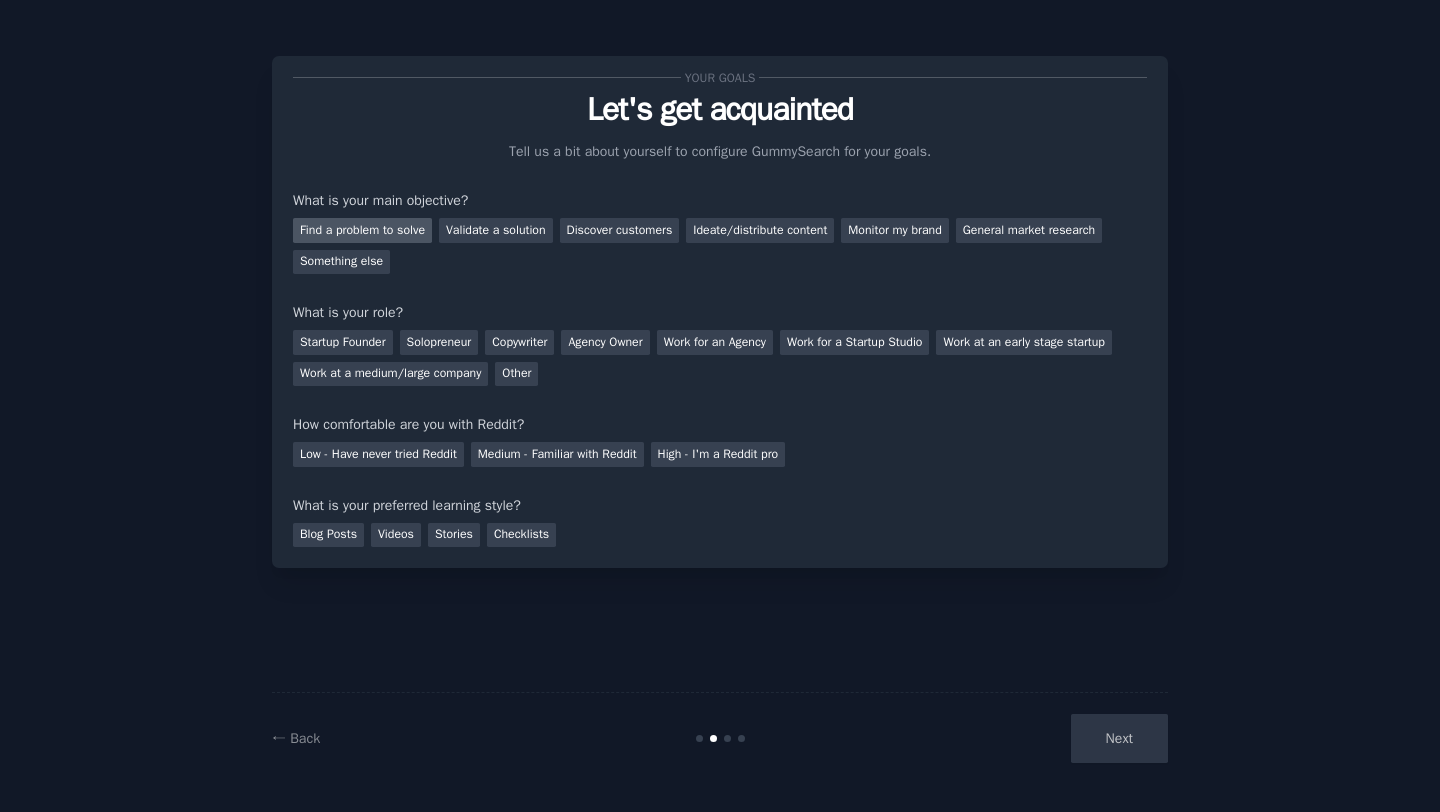 click on "Find a problem to solve" at bounding box center (362, 230) 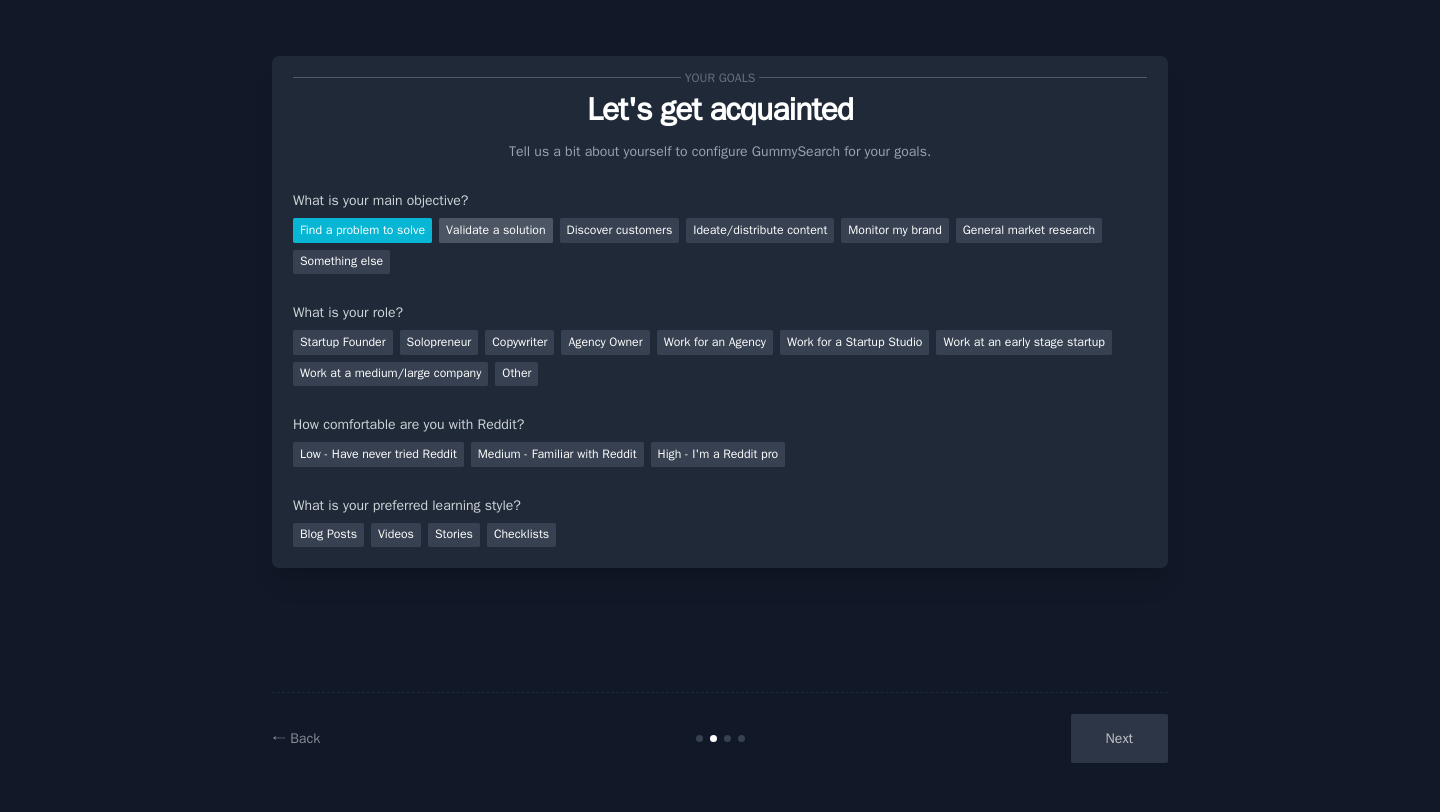 click on "Validate a solution" at bounding box center (496, 230) 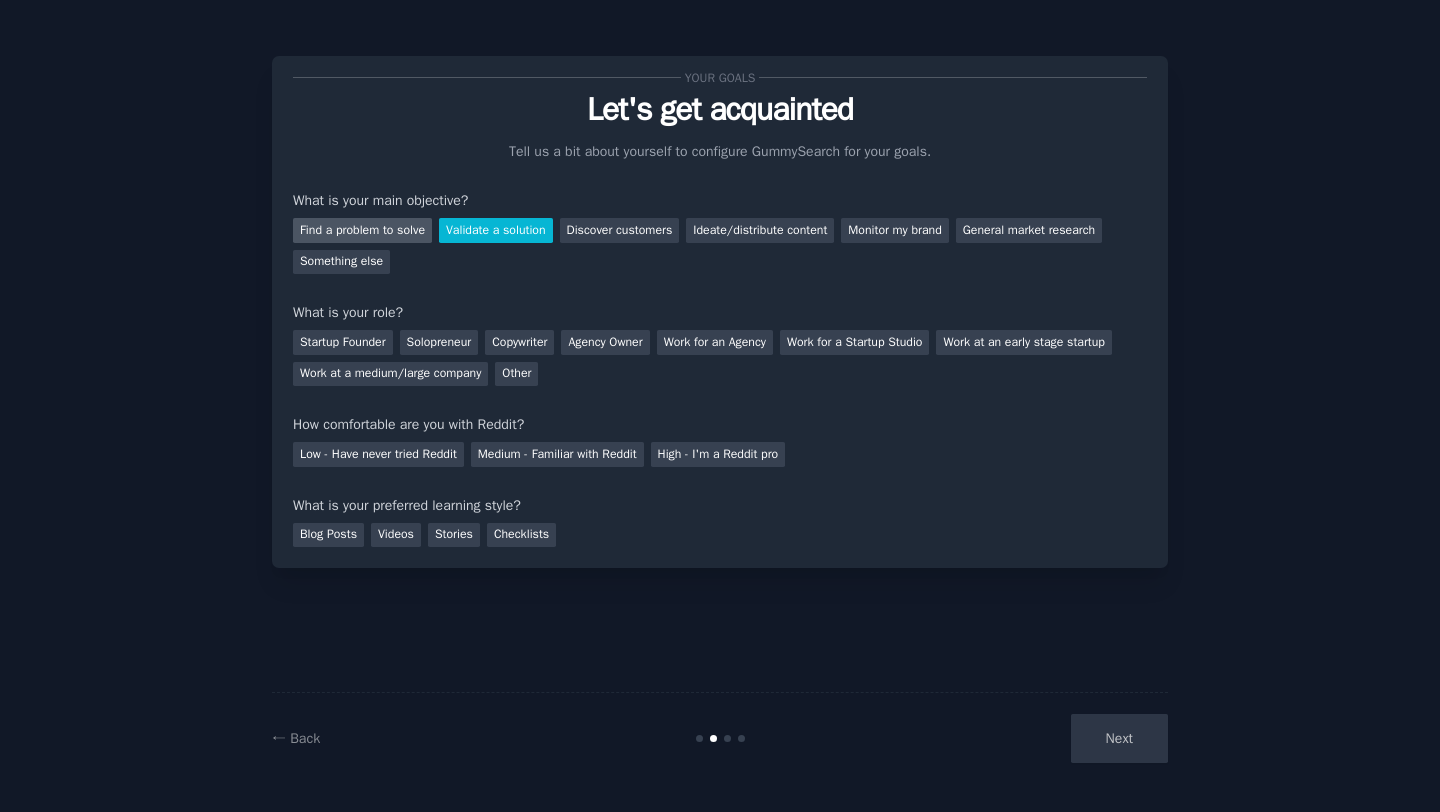click on "Find a problem to solve" at bounding box center [362, 230] 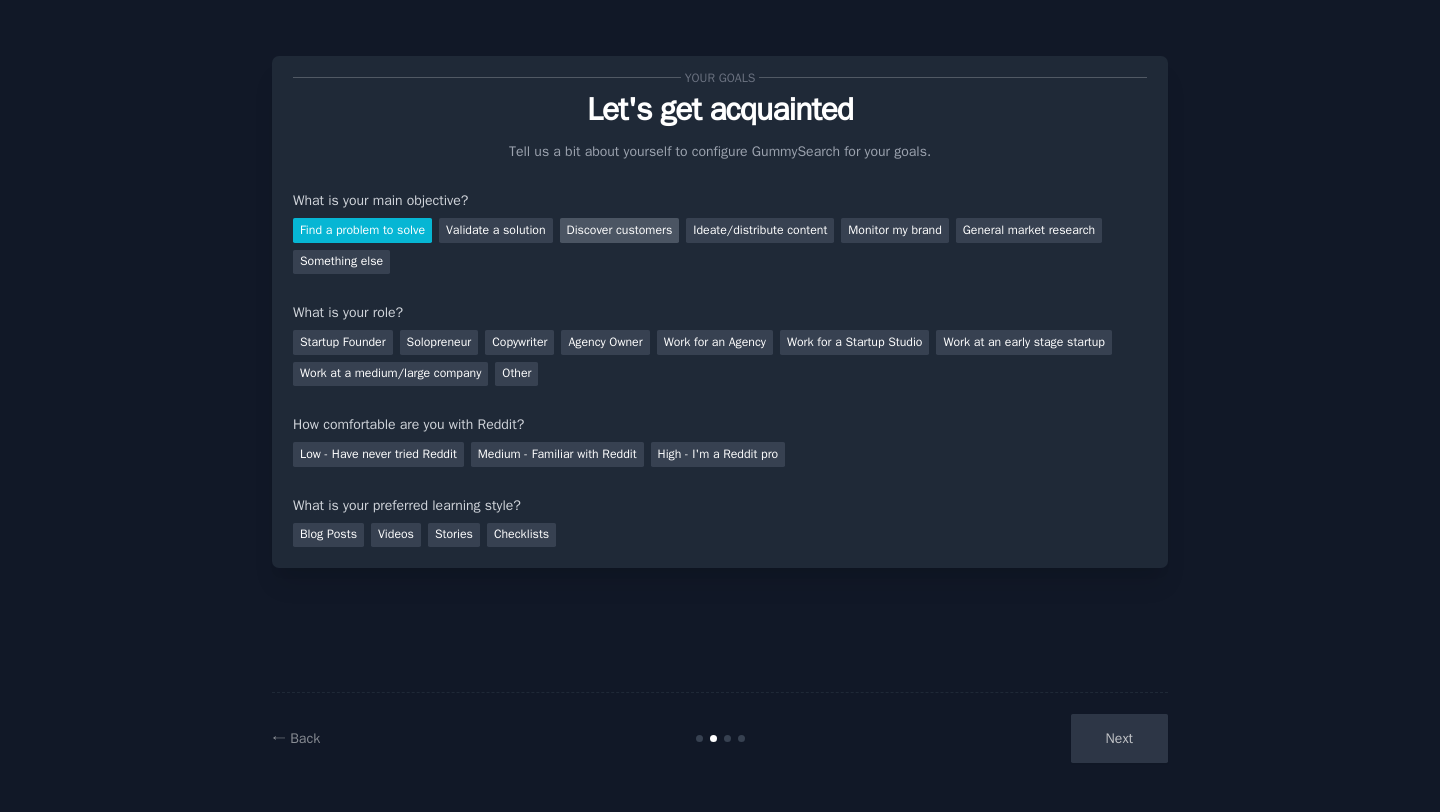 click on "Discover customers" at bounding box center (620, 230) 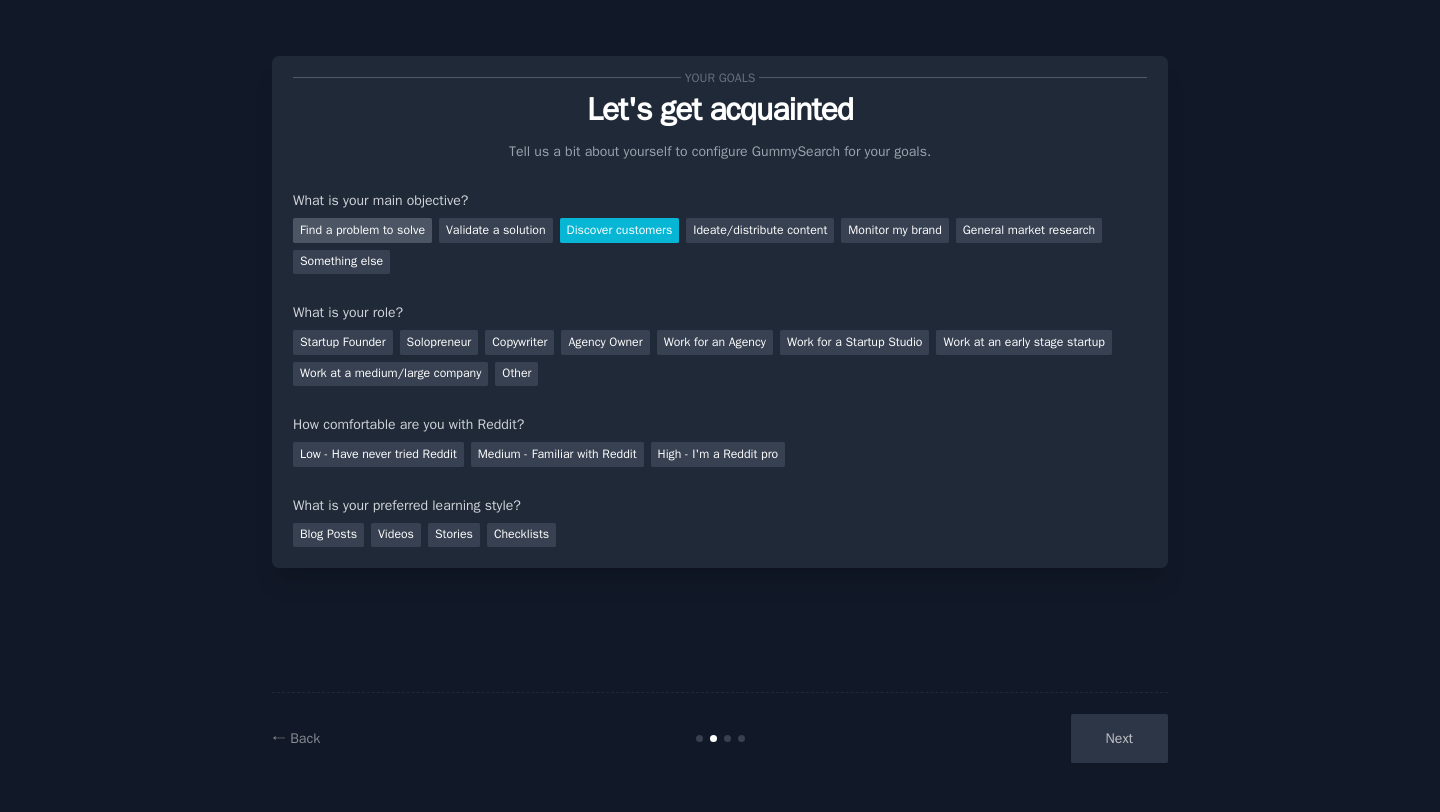 click on "Find a problem to solve" at bounding box center [362, 230] 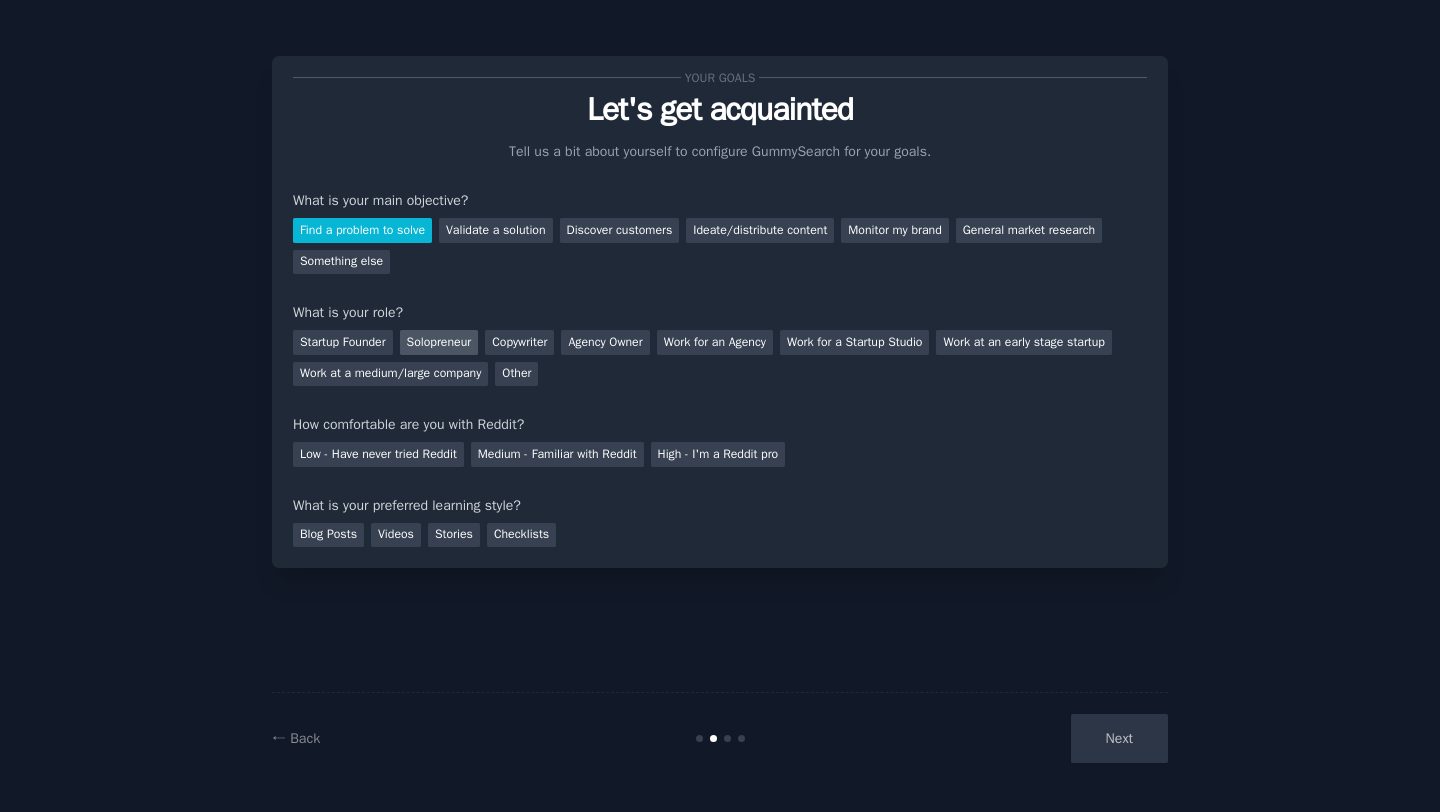 click on "Solopreneur" at bounding box center [439, 342] 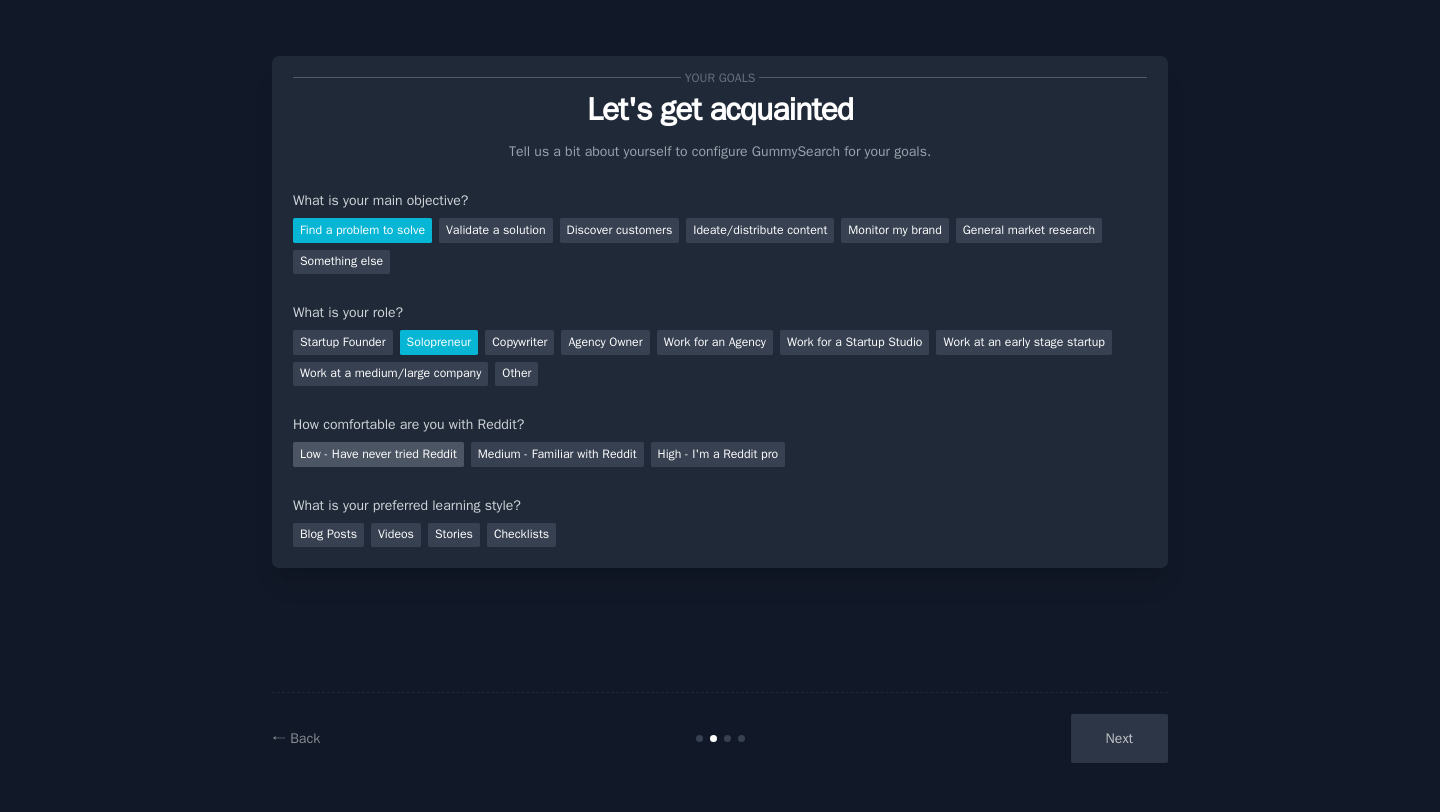 click on "Low - Have never tried Reddit" at bounding box center [378, 454] 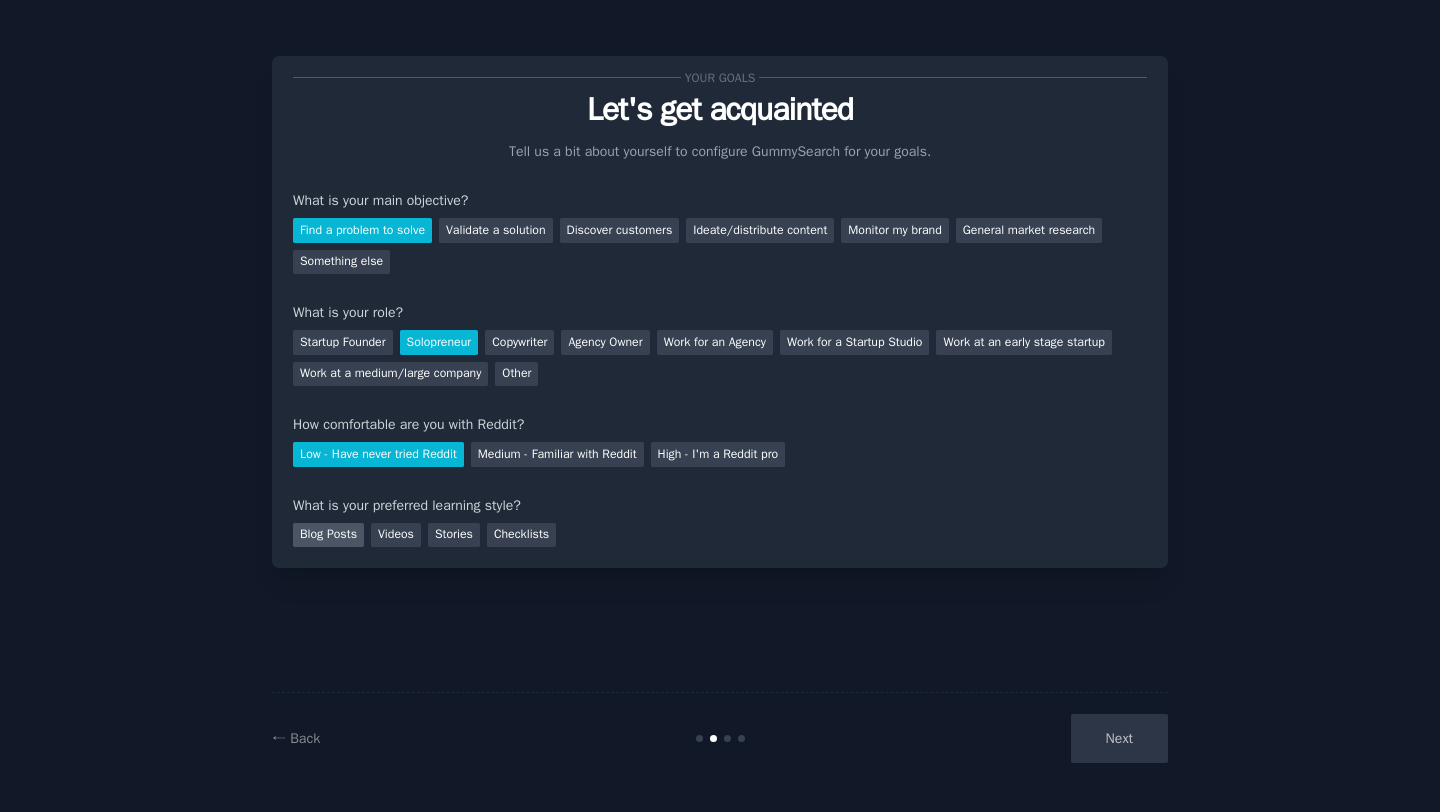 click on "Blog Posts" at bounding box center (328, 535) 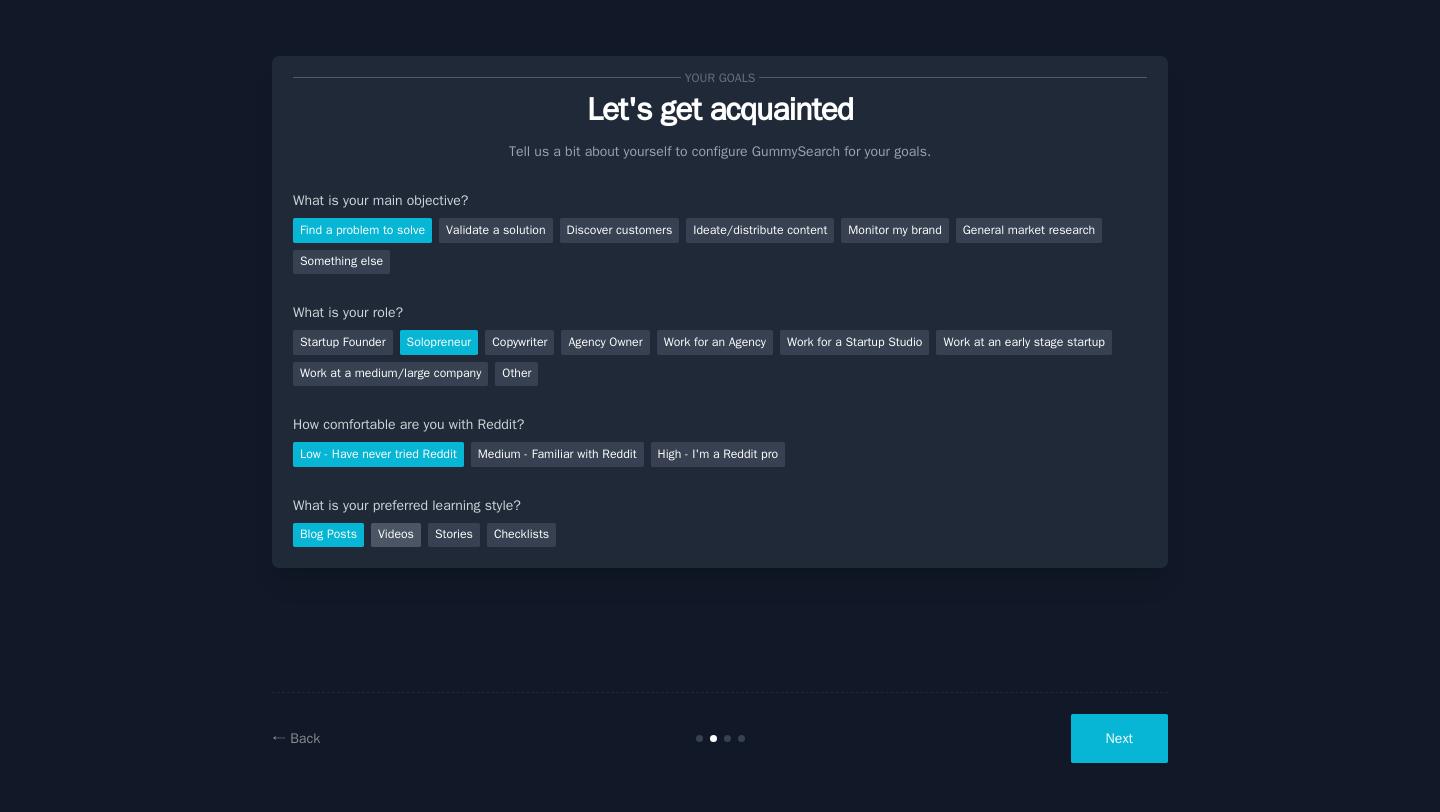 click on "Videos" at bounding box center (396, 535) 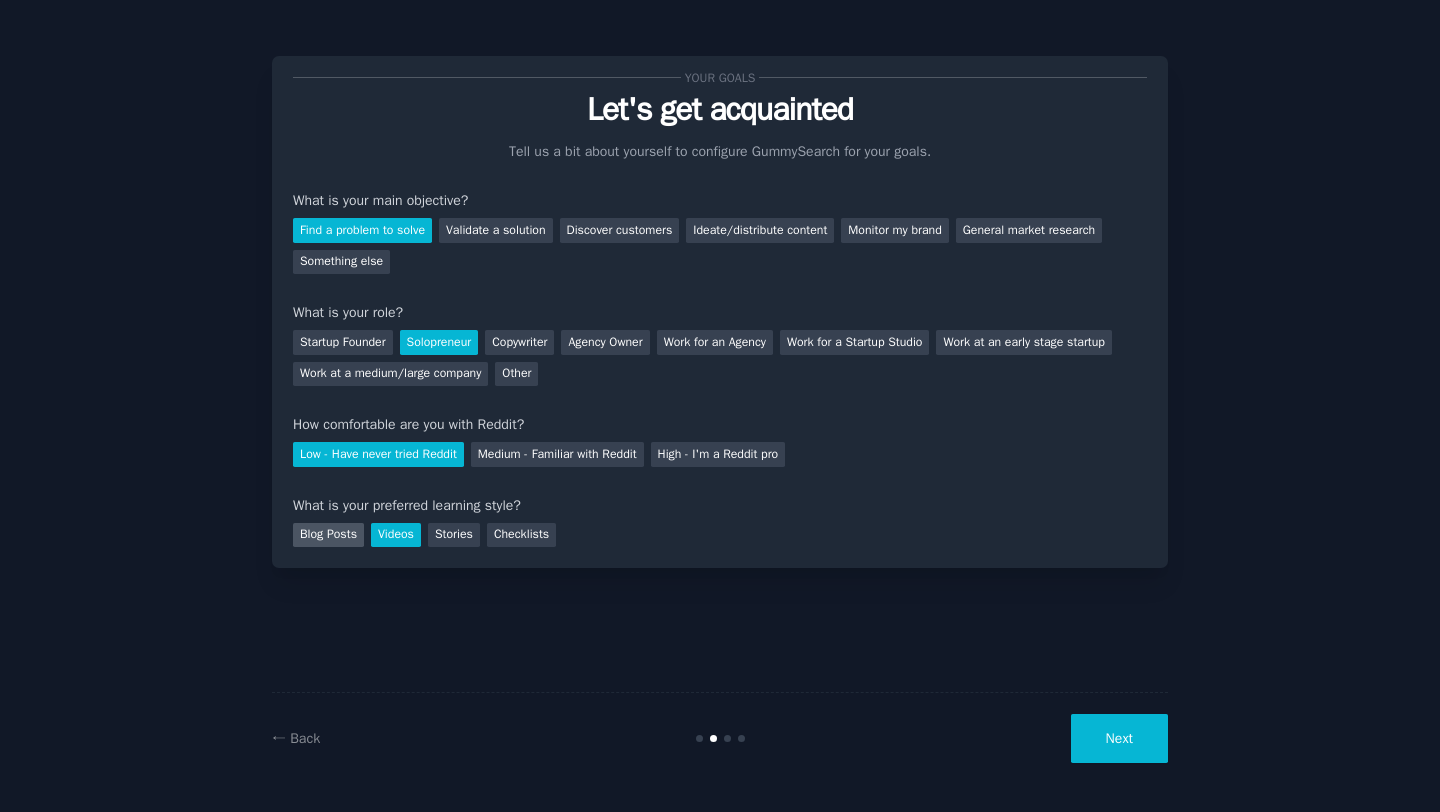 click on "Blog Posts" at bounding box center (328, 535) 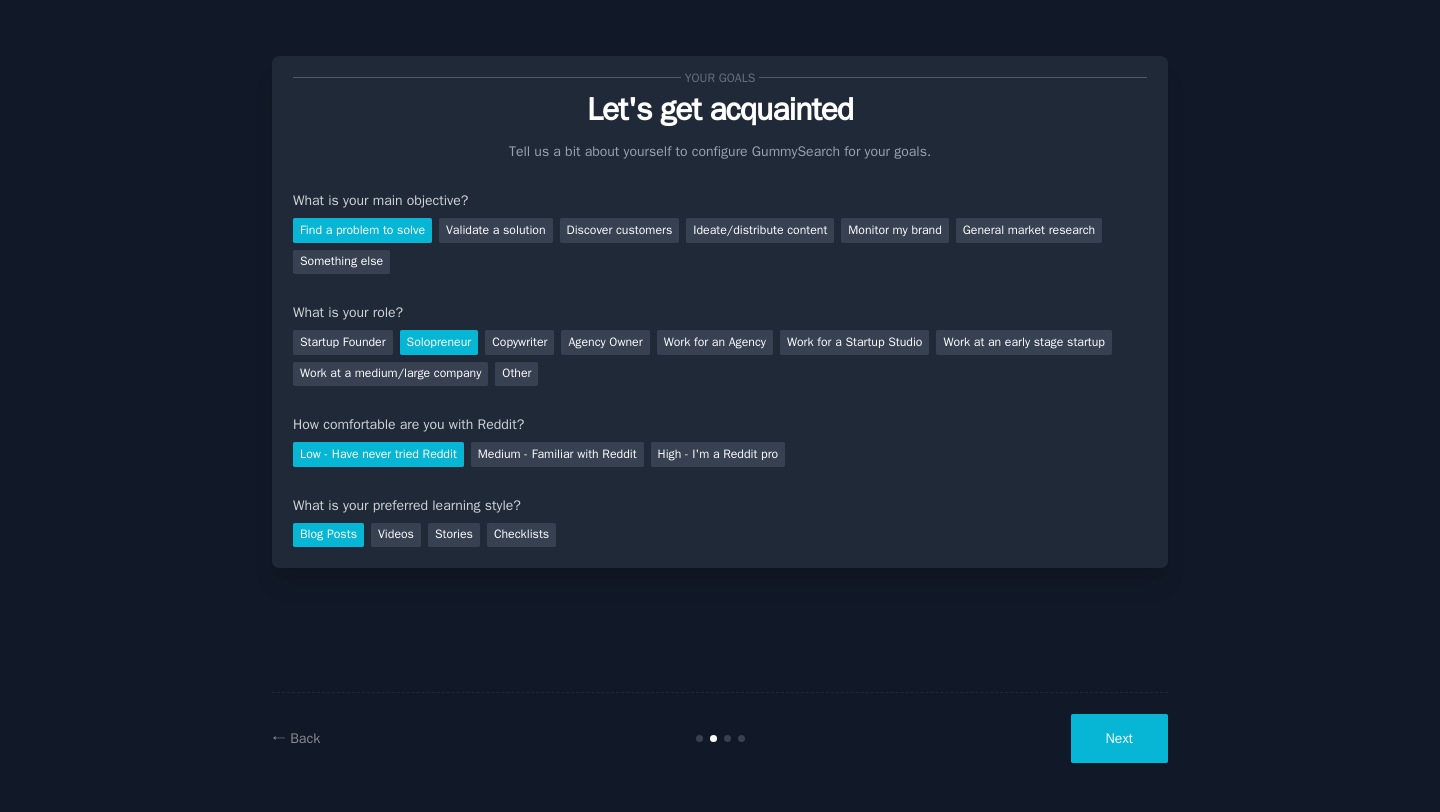 click on "Next" at bounding box center [1119, 738] 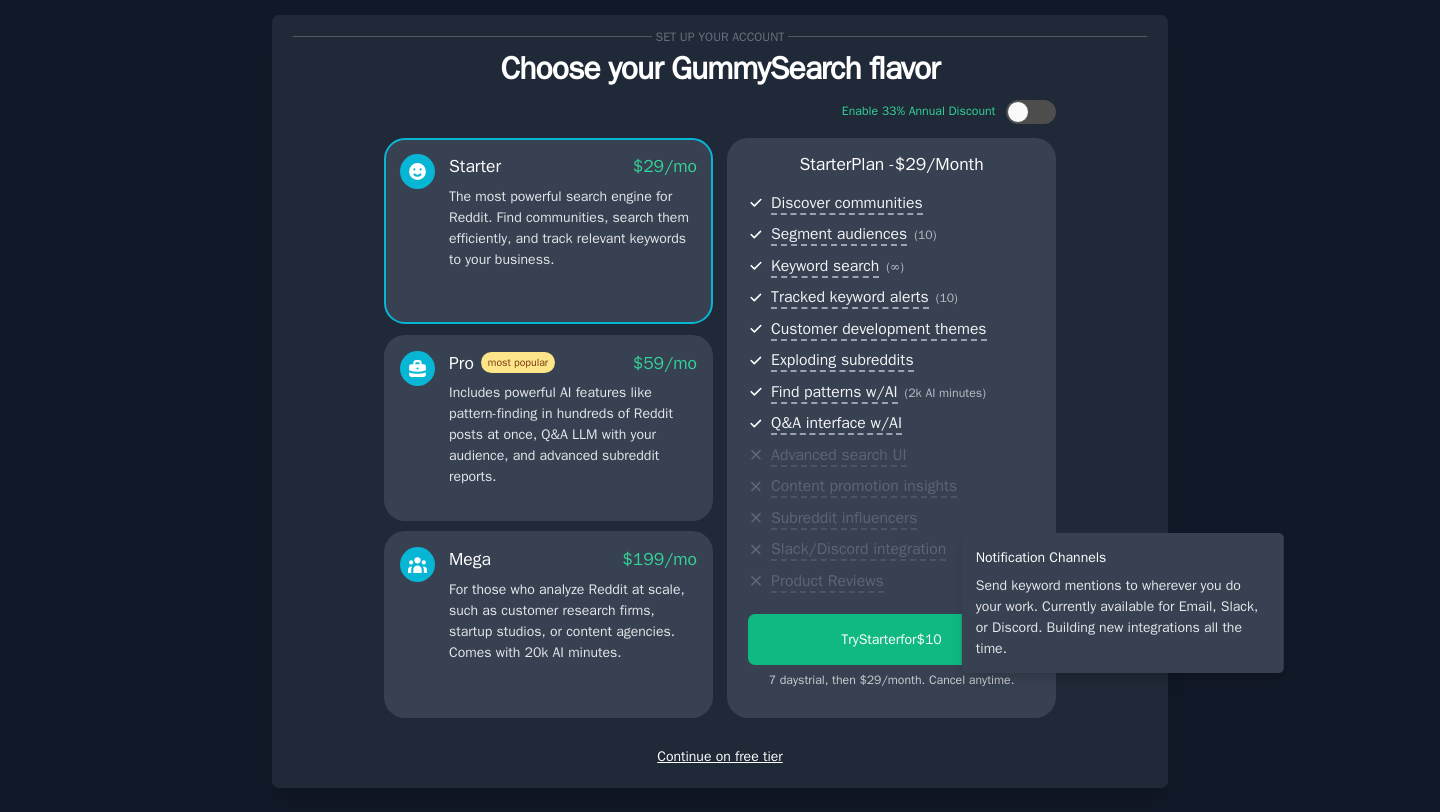 scroll, scrollTop: 83, scrollLeft: 0, axis: vertical 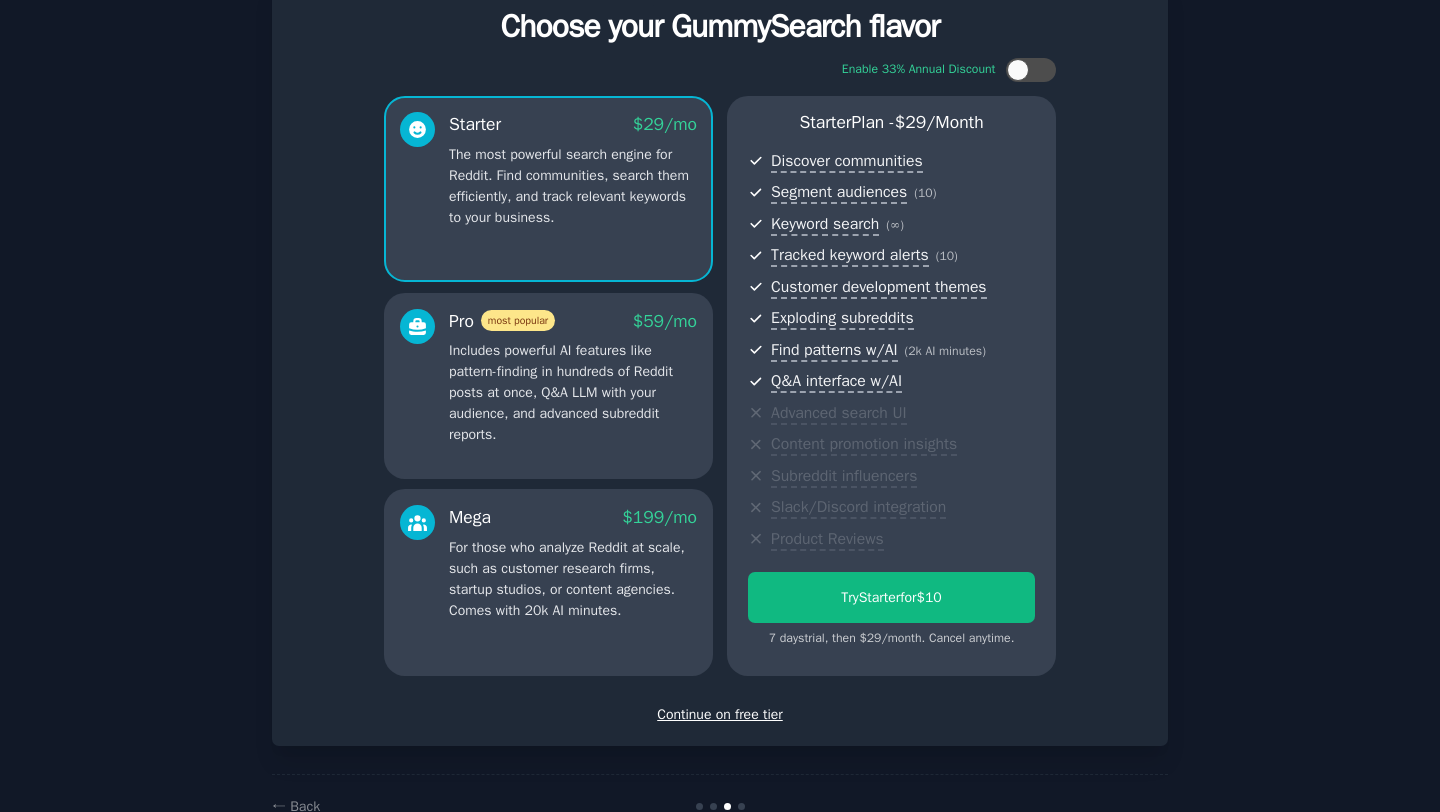 click on "Set up your account Choose your GummySearch flavor Enable 33% Annual Discount Starter $ 29 /mo The most powerful search engine for Reddit. Find communities, search them efficiently, and track relevant keywords to your business. Pro most popular $ 59 /mo Includes powerful AI features like pattern-finding in hundreds of Reddit posts at once, Q&A LLM with your audience, and advanced subreddit reports. Mega $ 199 /mo For those who analyze Reddit at scale, such as customer research firms, startup studios, or content agencies. Comes with 20k AI minutes. Starter  Plan -  $ 29 /month Discover communities Segment audiences ( 10 ) Keyword search ( ∞ ) Tracked keyword alerts ( 10 ) Customer development themes Exploding subreddits Find patterns w/AI ( 2k AI minutes ) Q&A interface w/AI Advanced search UI Content promotion insights Subreddit influencers Slack/Discord integration Product Reviews Try  Starter  for  $10 7 days  trial, then $ 29 /month . Cancel anytime. Continue on free tier" at bounding box center [720, 359] 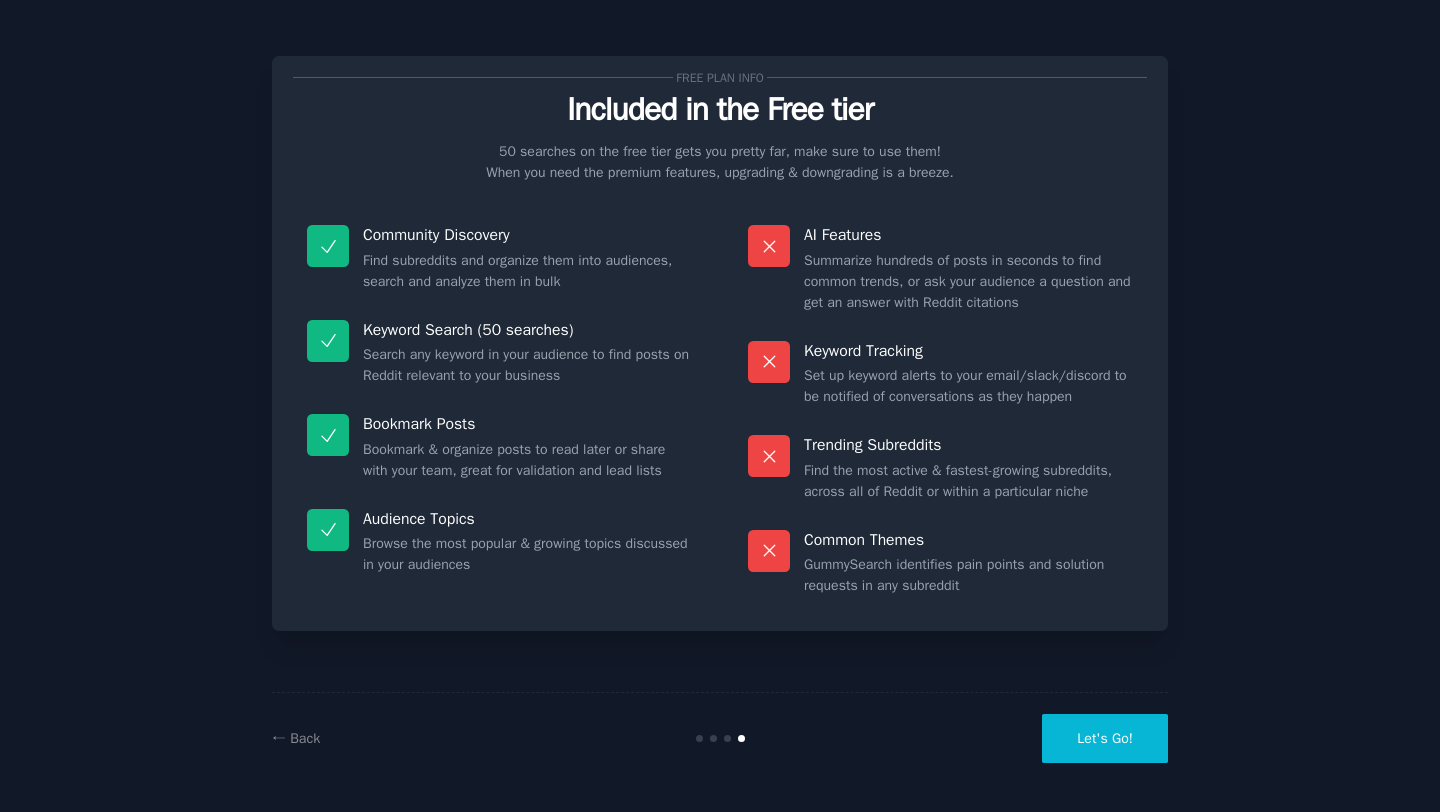 click on "Let's Go!" at bounding box center (1105, 738) 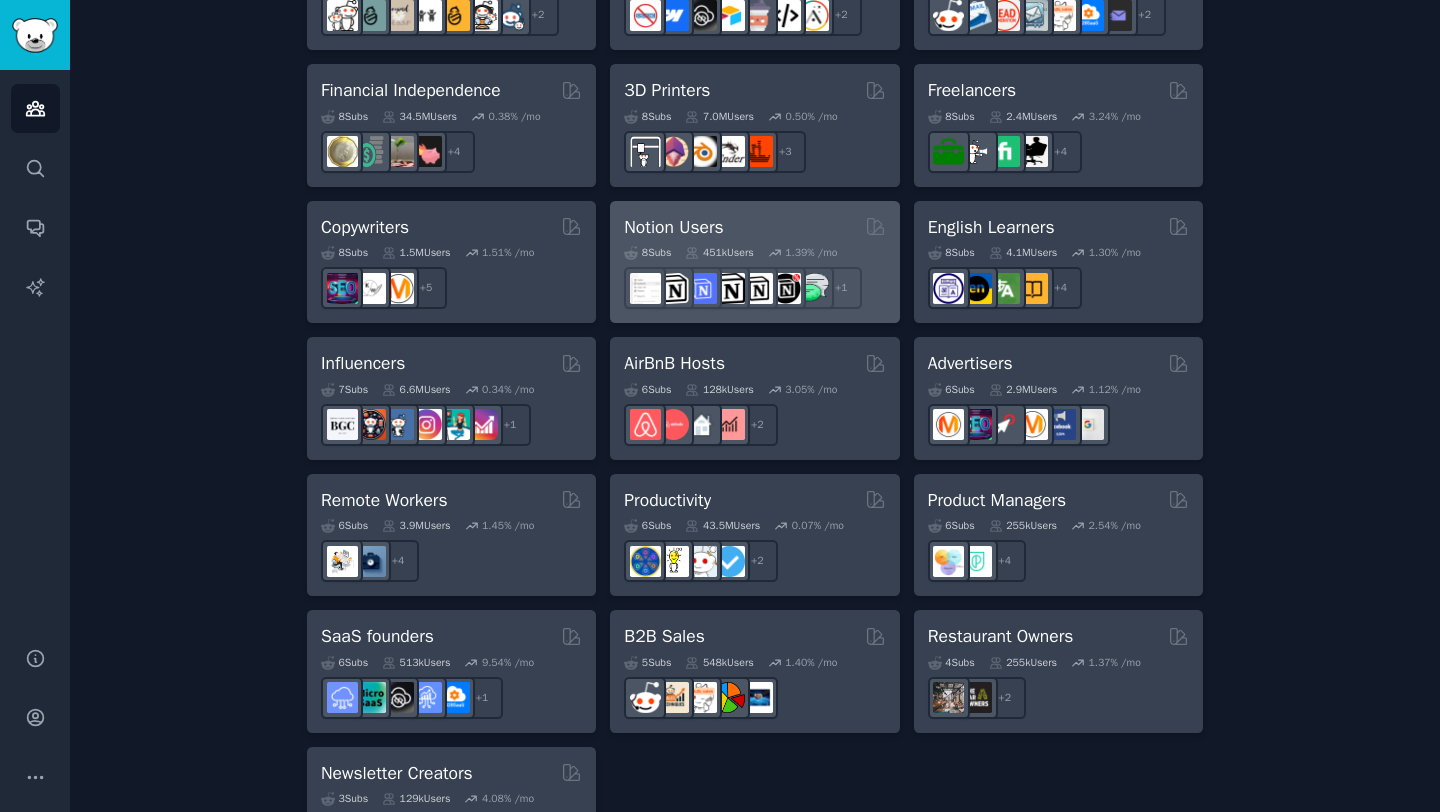 scroll, scrollTop: 1495, scrollLeft: 0, axis: vertical 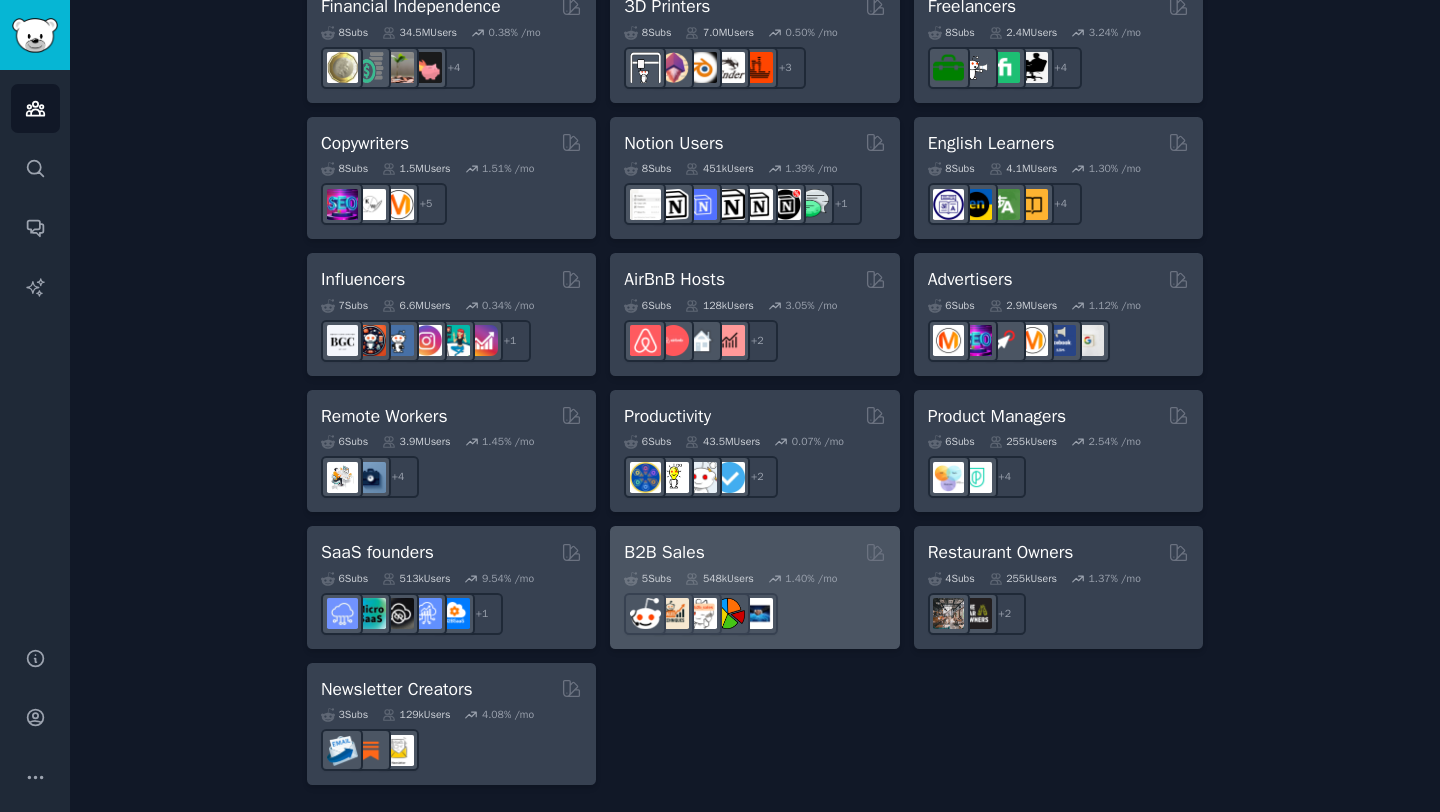 click on "5  Sub s 548k  Users 1.40 % /mo" at bounding box center (754, 600) 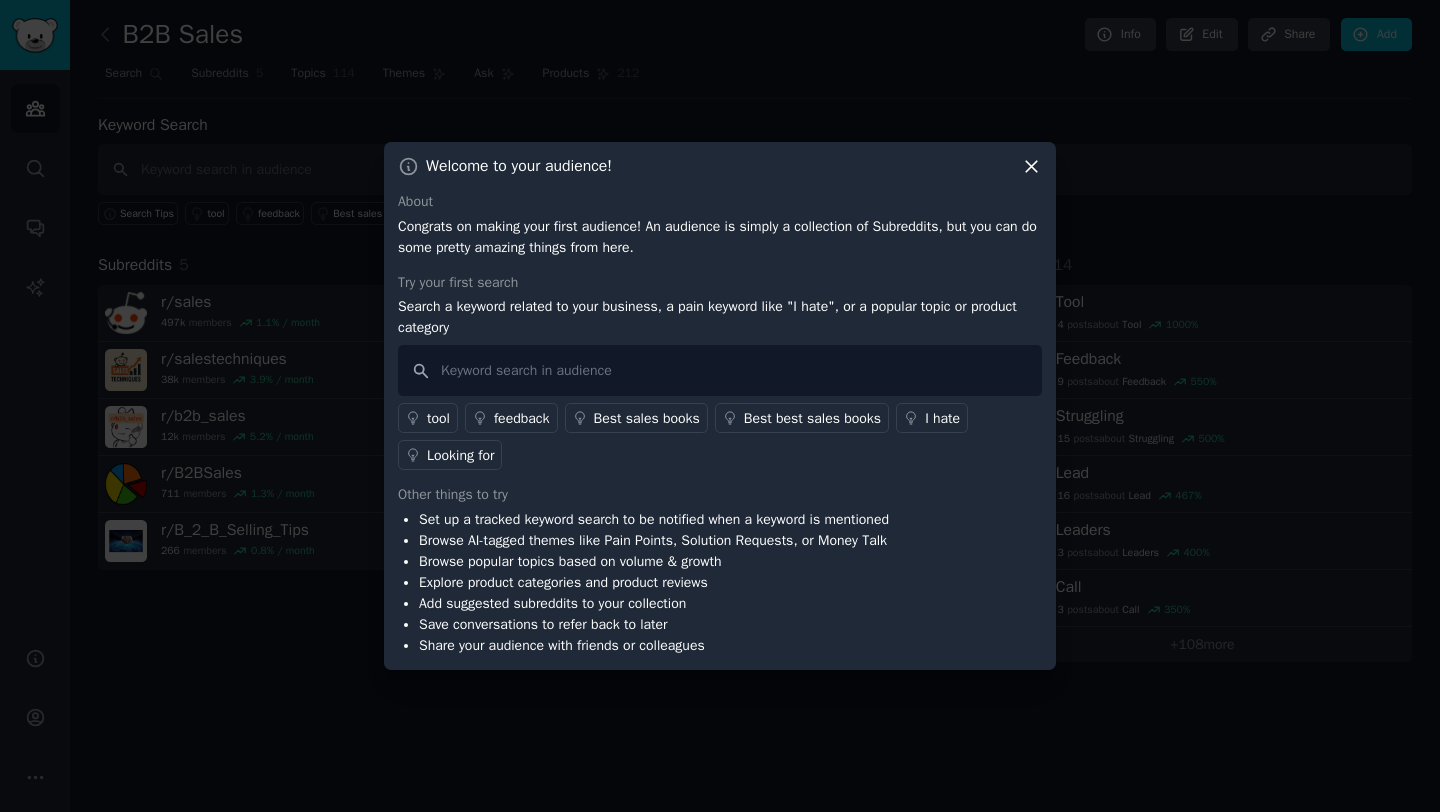 click 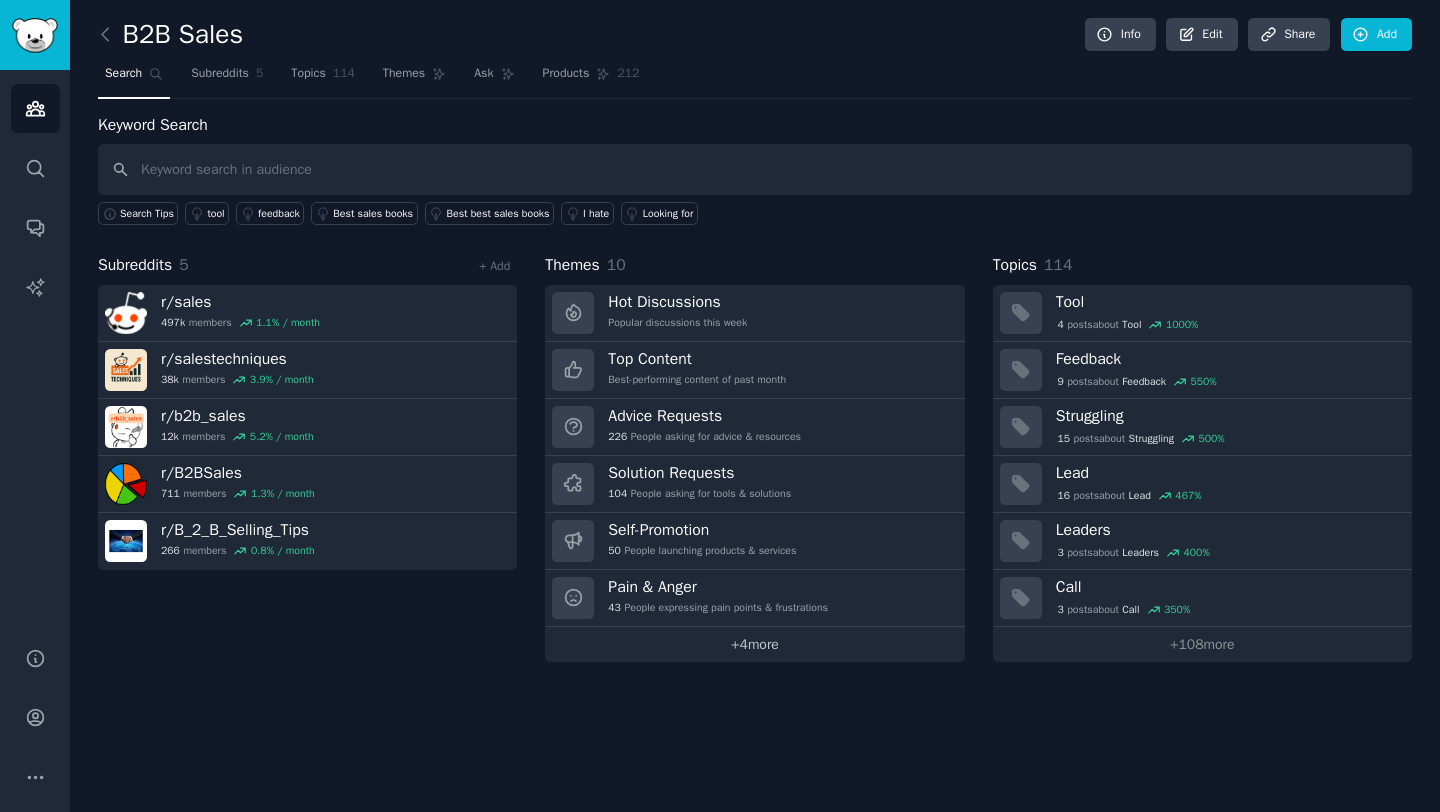 click on "+  4  more" at bounding box center (754, 644) 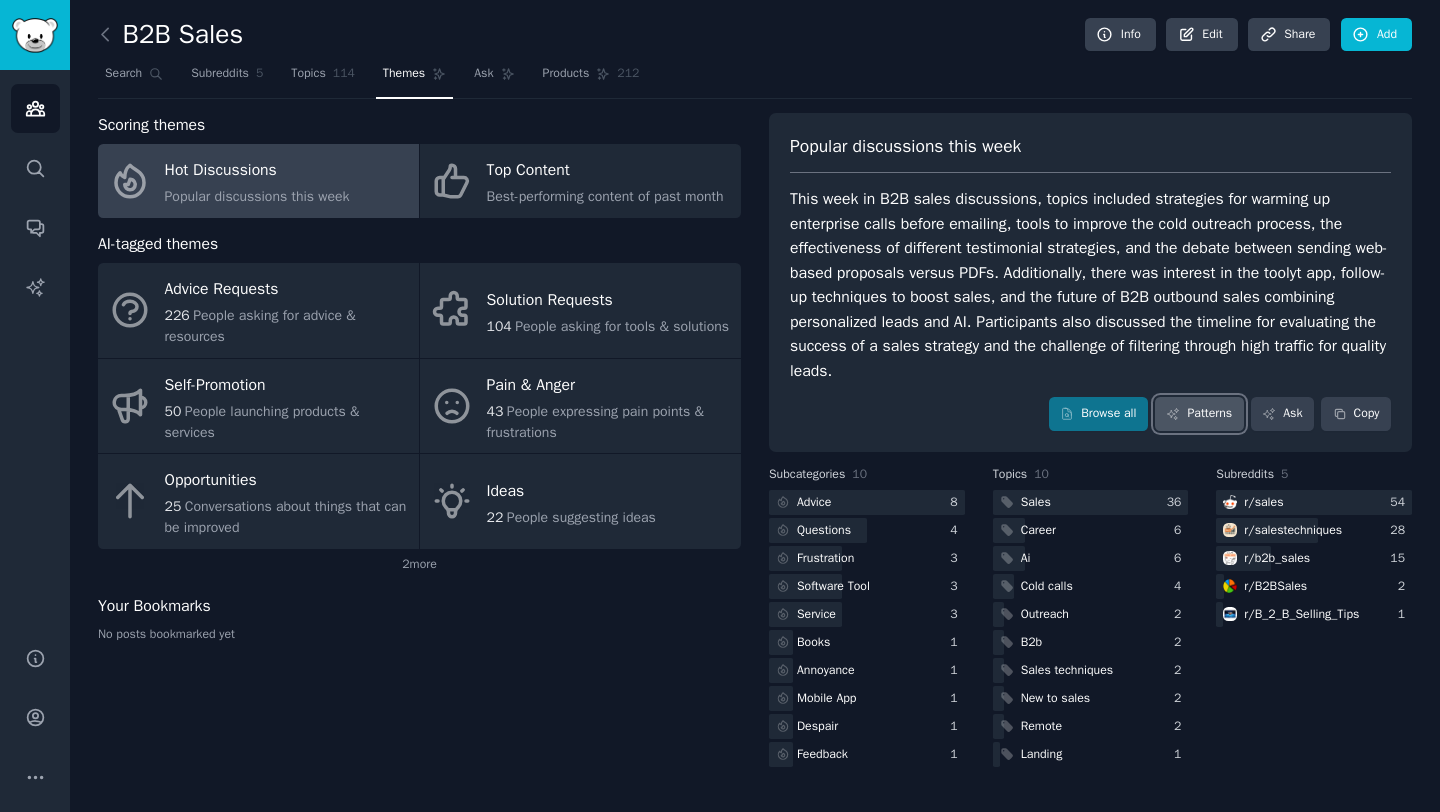 click 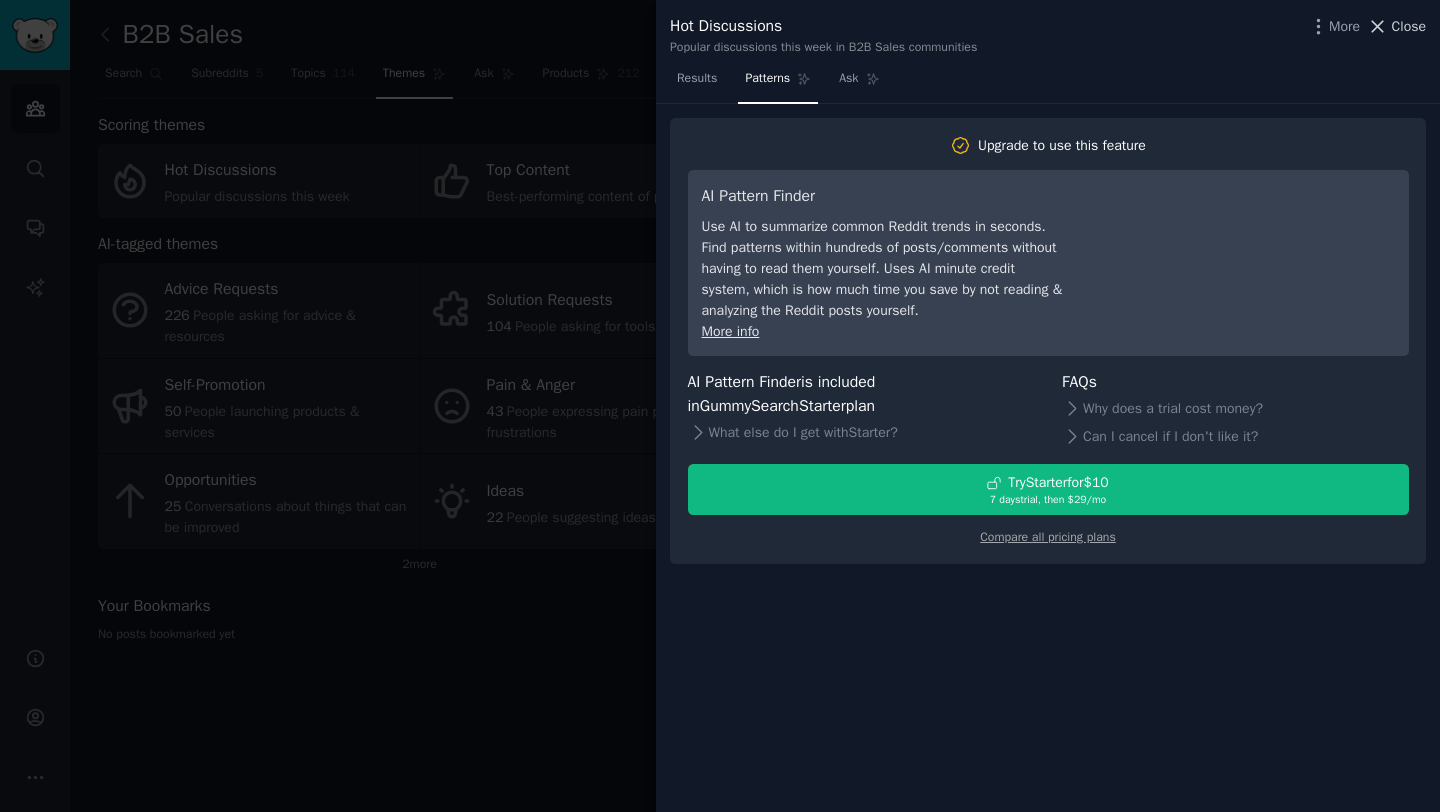 click 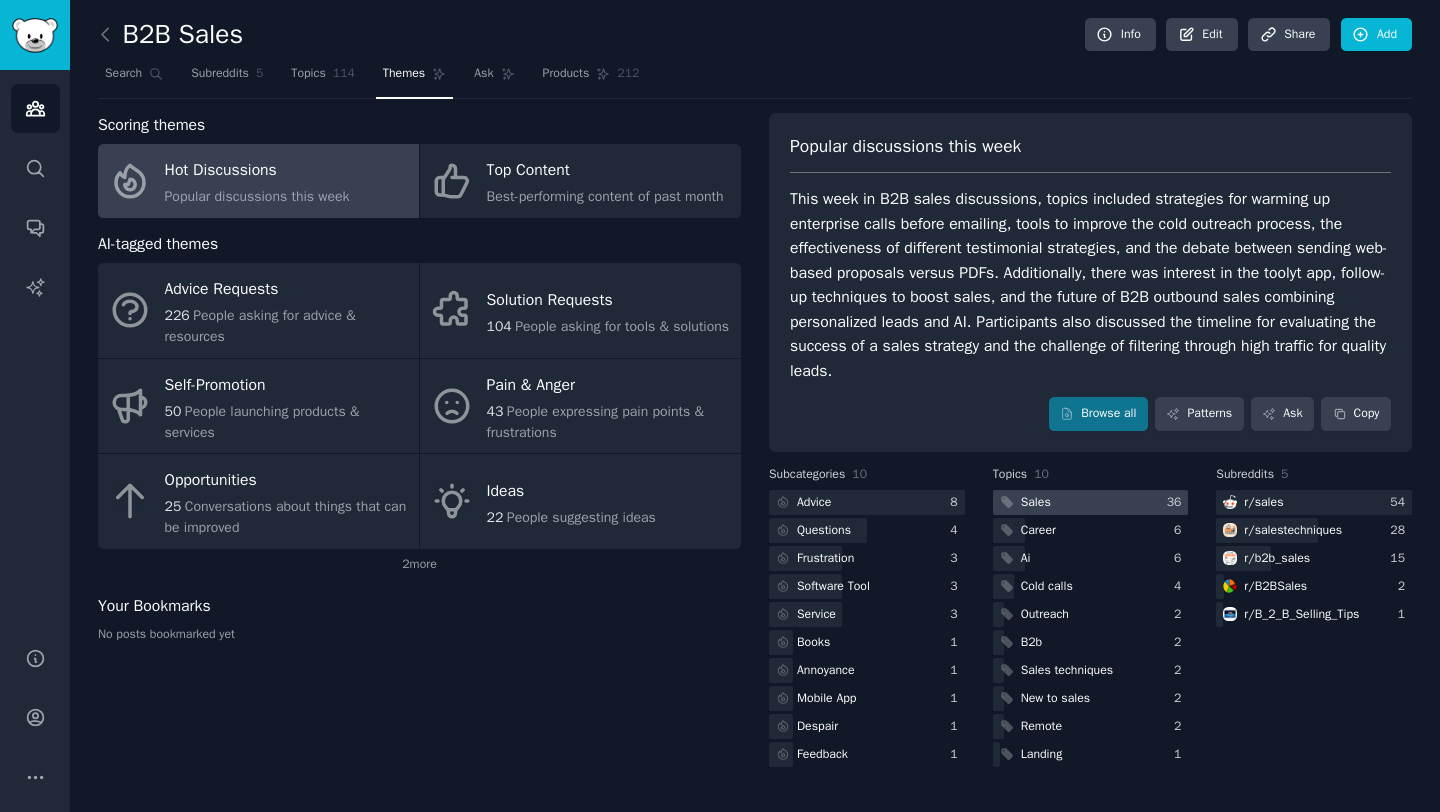 click on "Sales" at bounding box center [1024, 502] 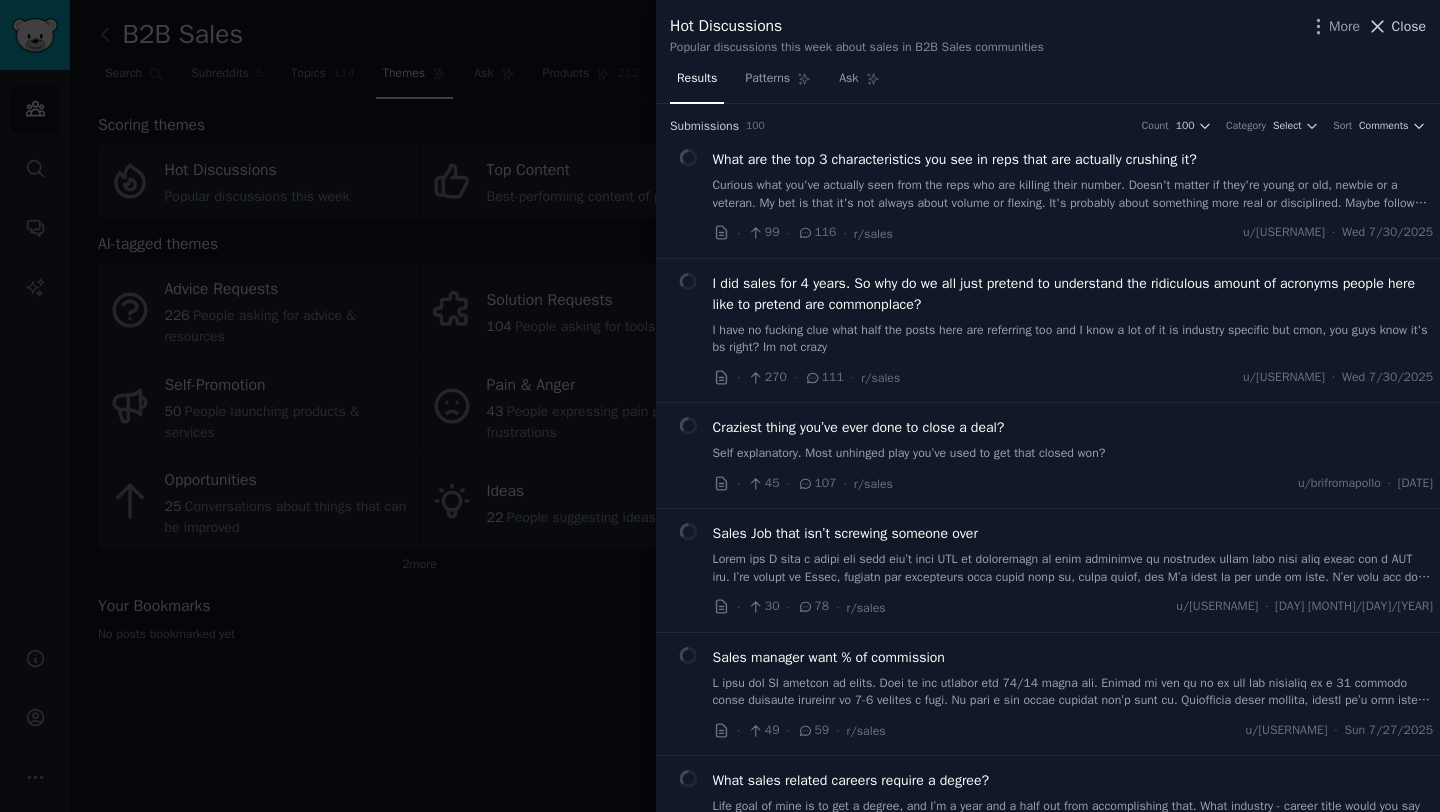 click on "Close" at bounding box center (1409, 26) 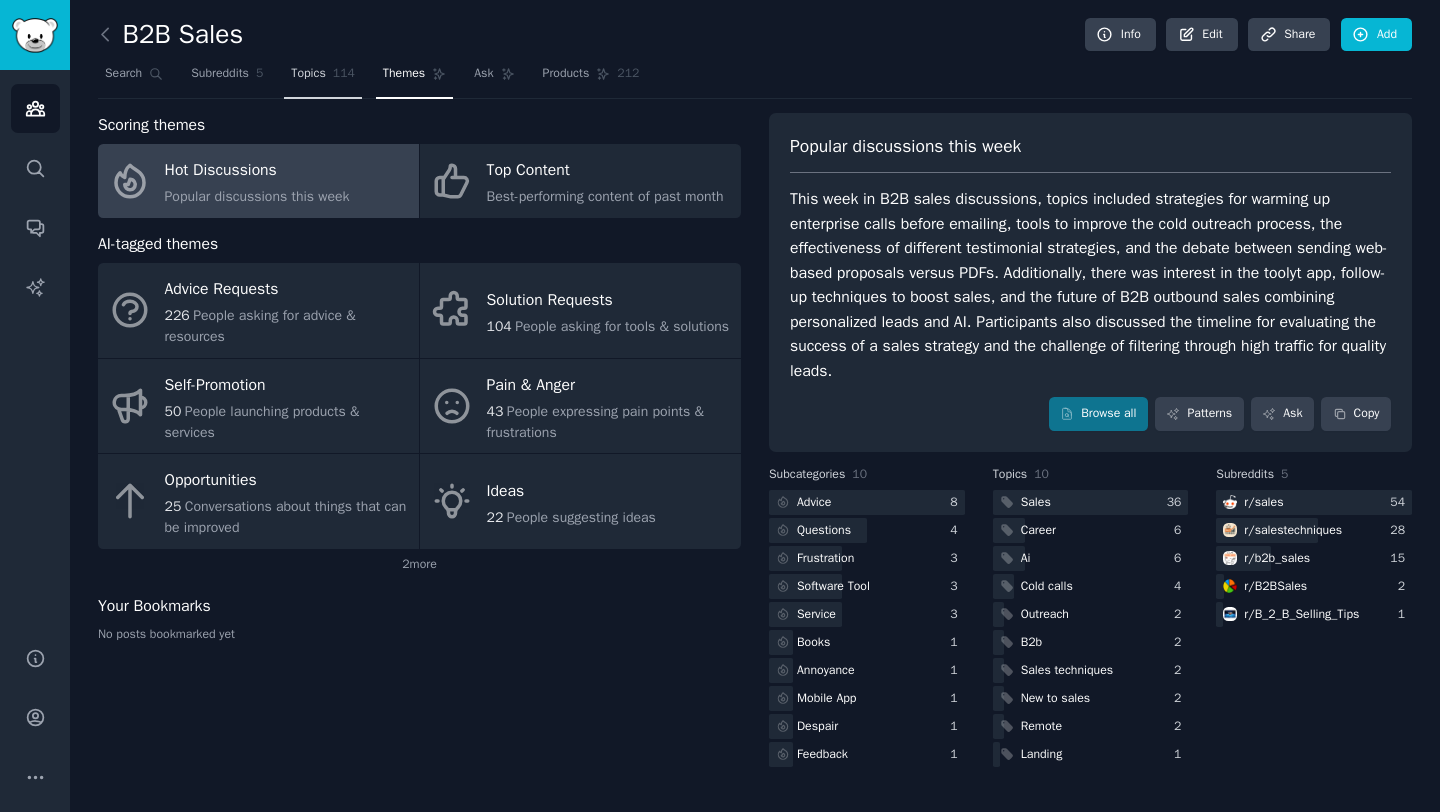 click on "Topics 114" at bounding box center [323, 78] 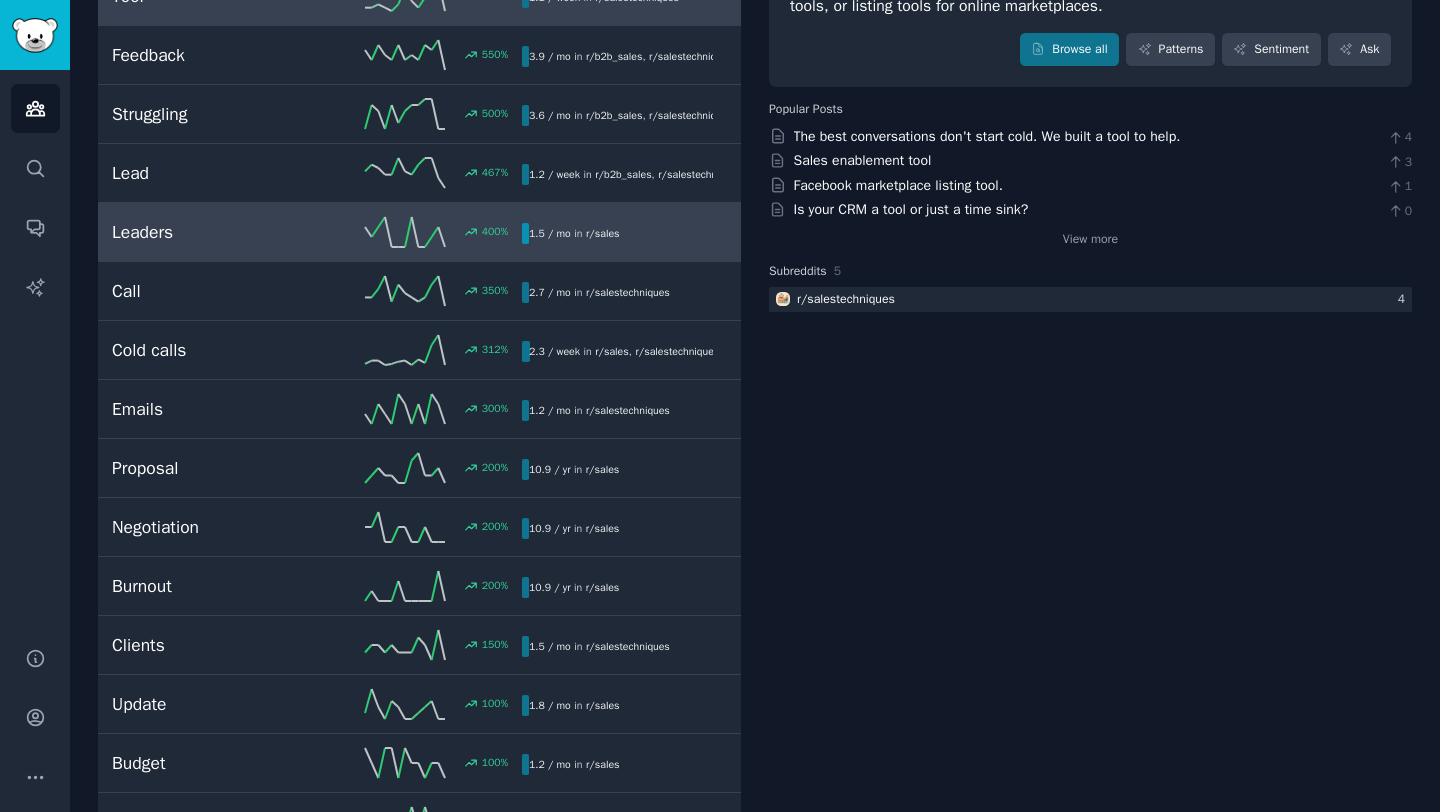 scroll, scrollTop: 243, scrollLeft: 0, axis: vertical 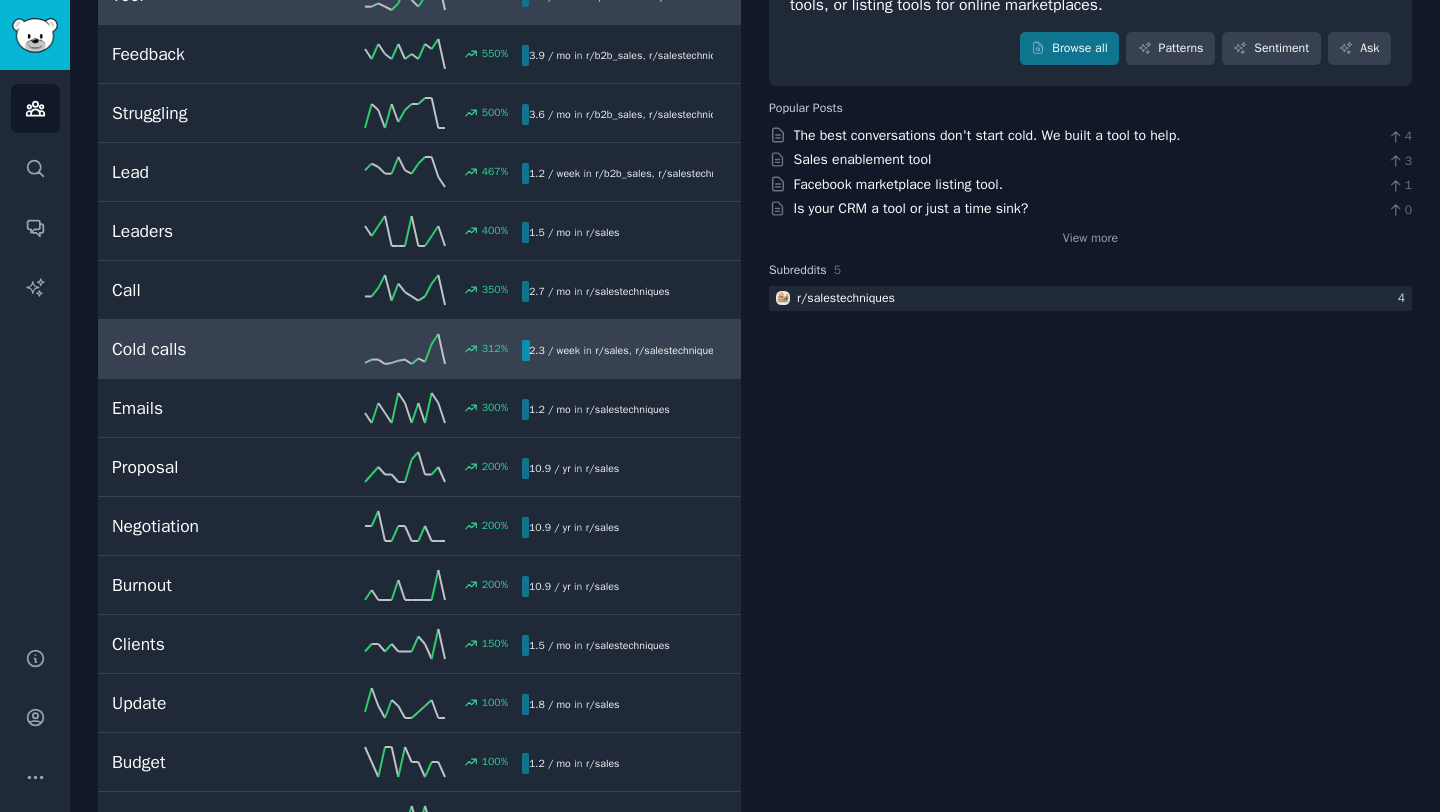 click on "Cold calls 312 % 2.3 / week in r/sales , r/salestechniques" at bounding box center [419, 349] 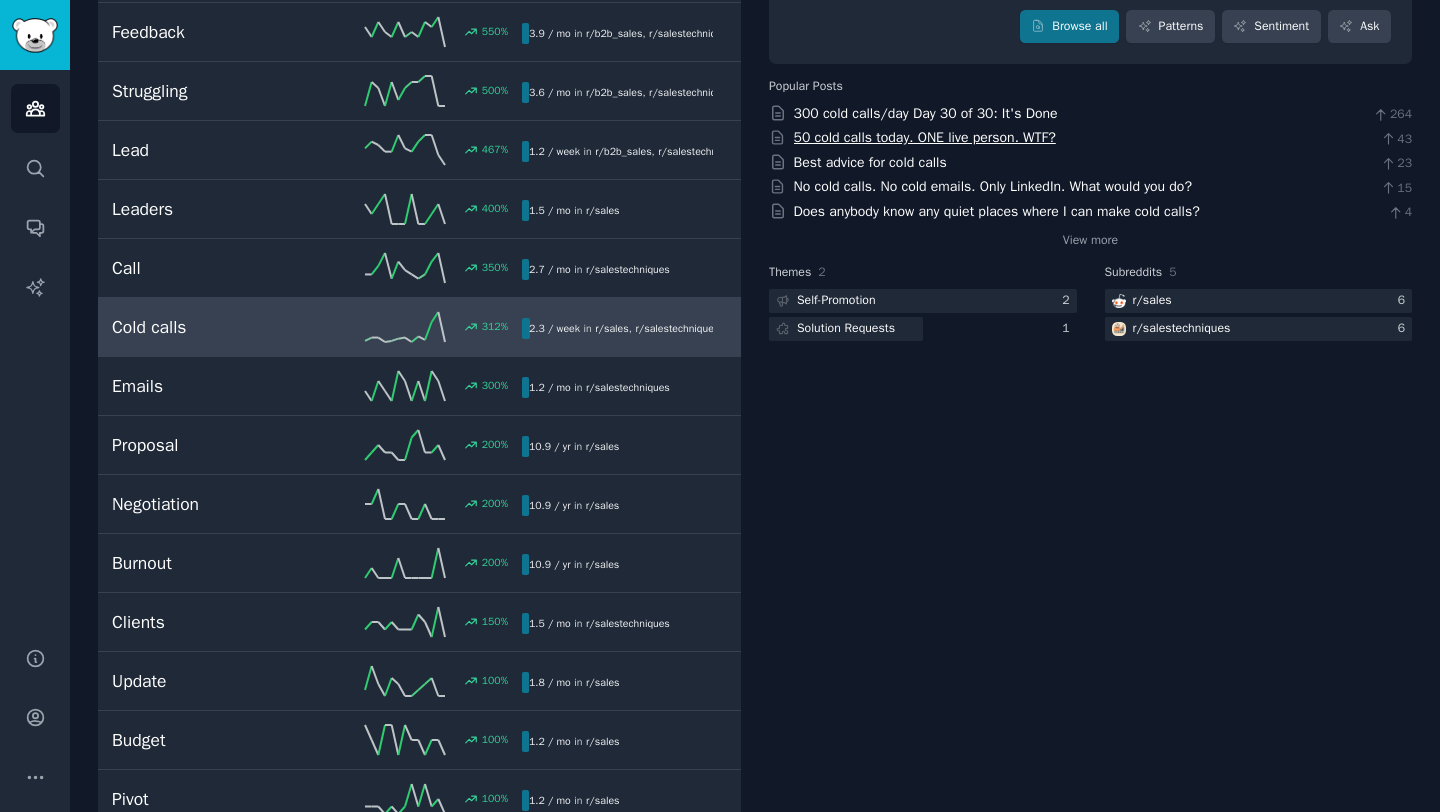 scroll, scrollTop: 258, scrollLeft: 0, axis: vertical 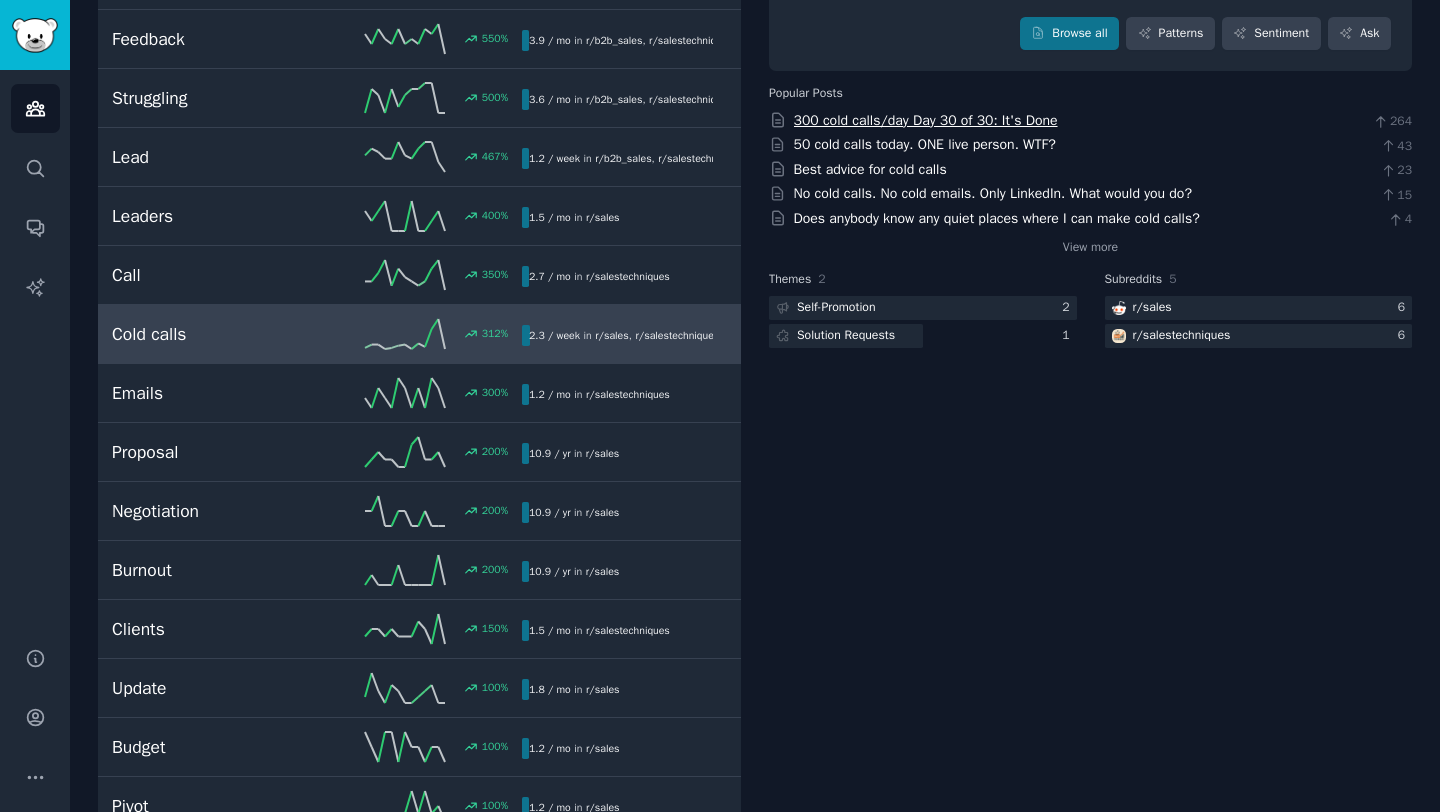 click on "300 cold calls/day Day 30 of 30: It's Done" at bounding box center [926, 120] 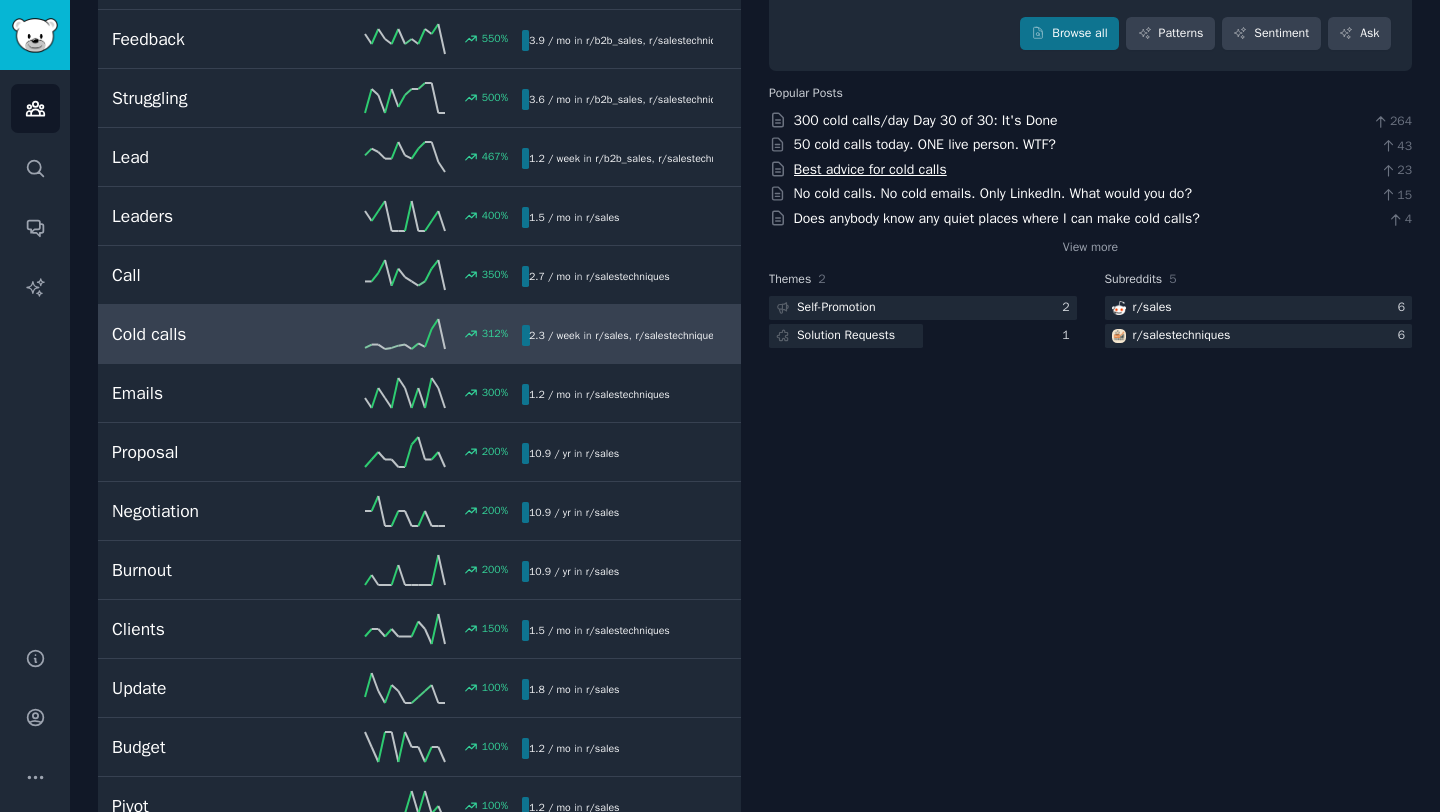 click on "Best advice for cold calls" at bounding box center [870, 169] 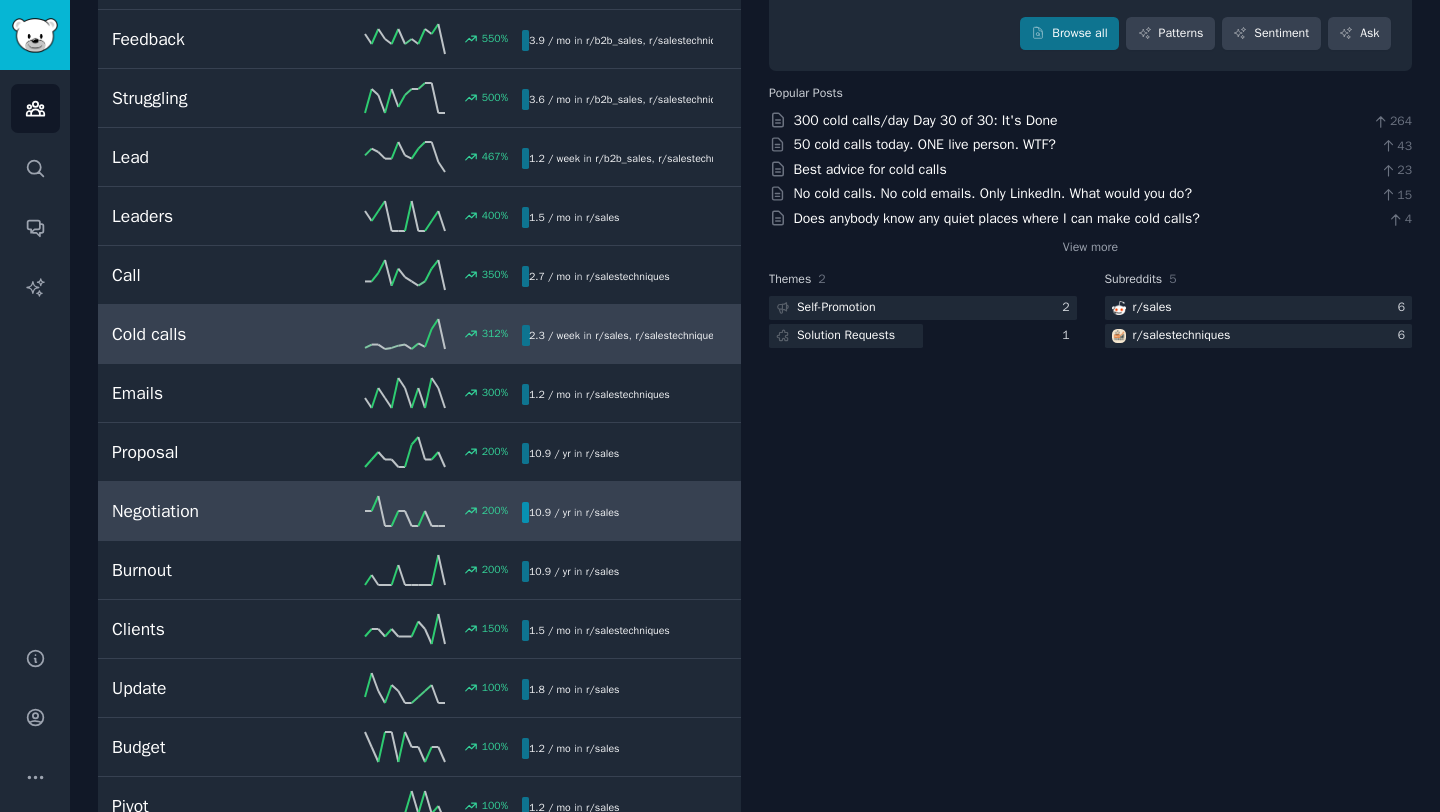 click on "Negotiation" at bounding box center (214, 511) 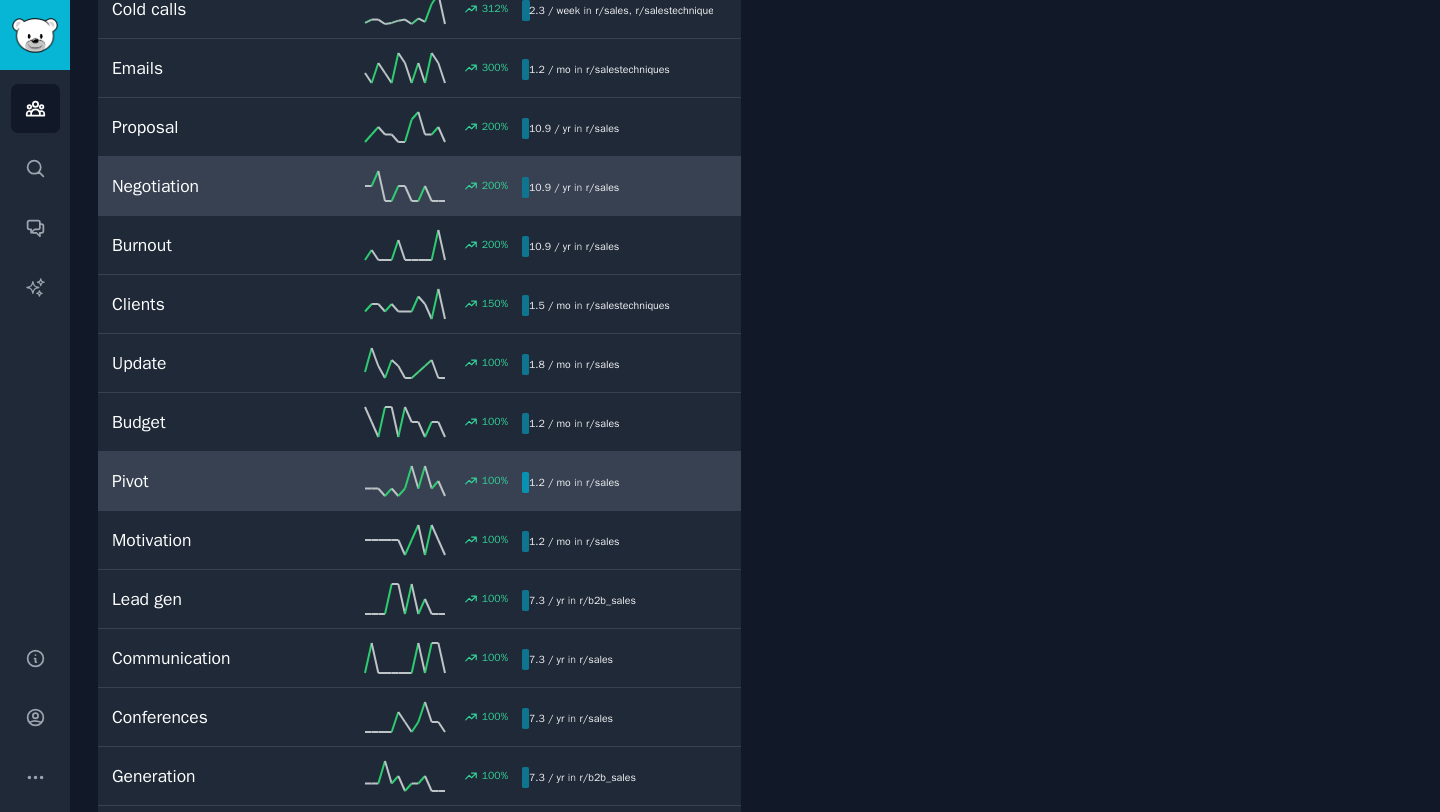 scroll, scrollTop: 0, scrollLeft: 0, axis: both 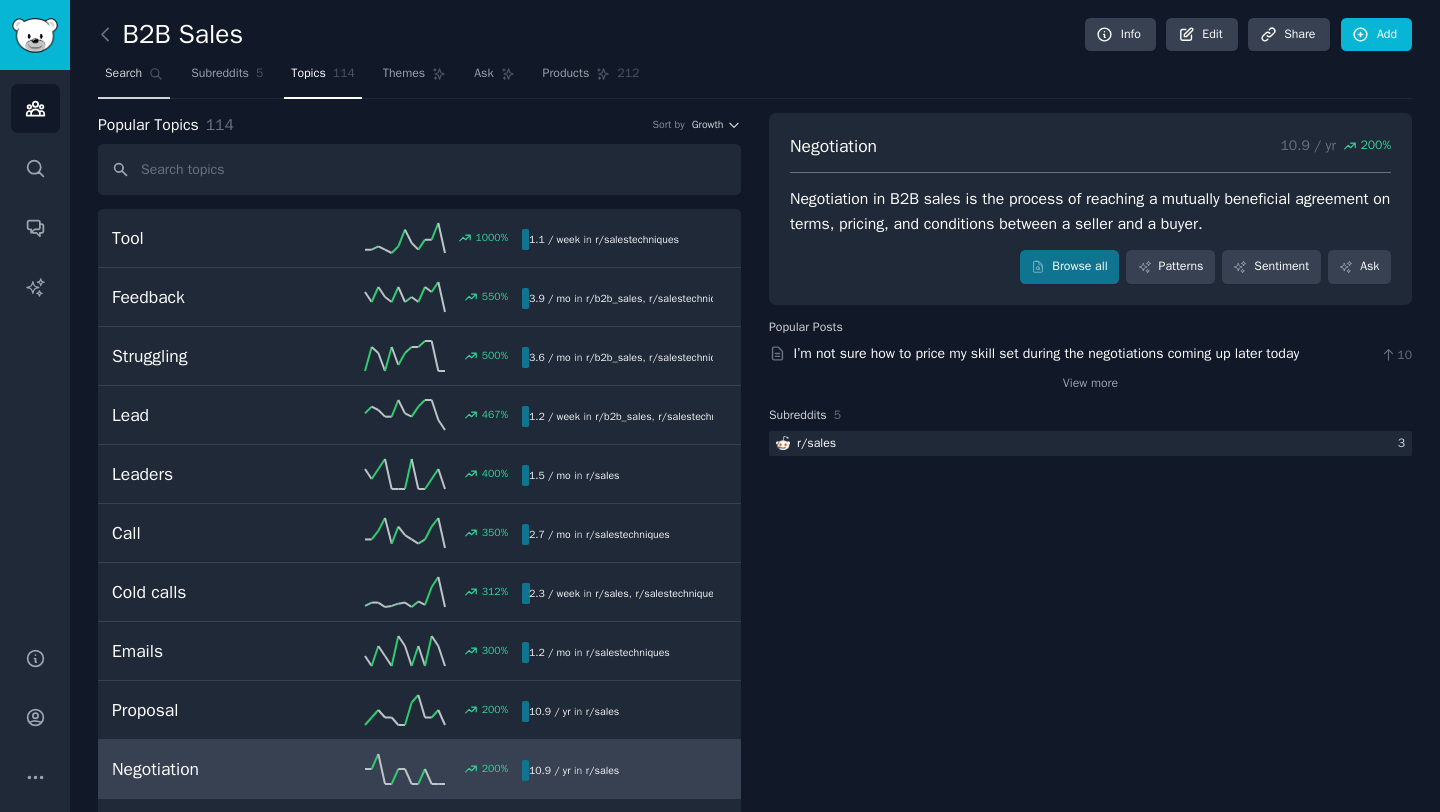 click on "Search" at bounding box center [123, 74] 